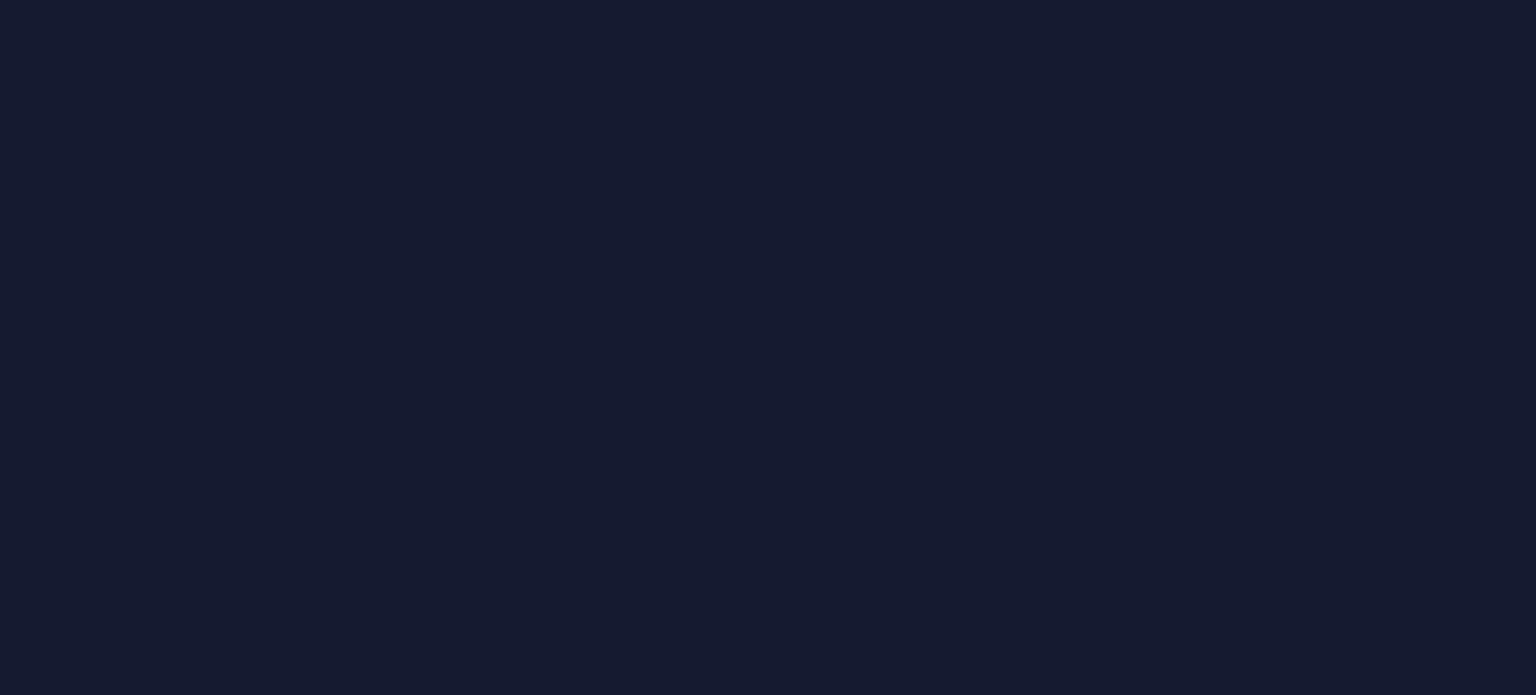 scroll, scrollTop: 0, scrollLeft: 0, axis: both 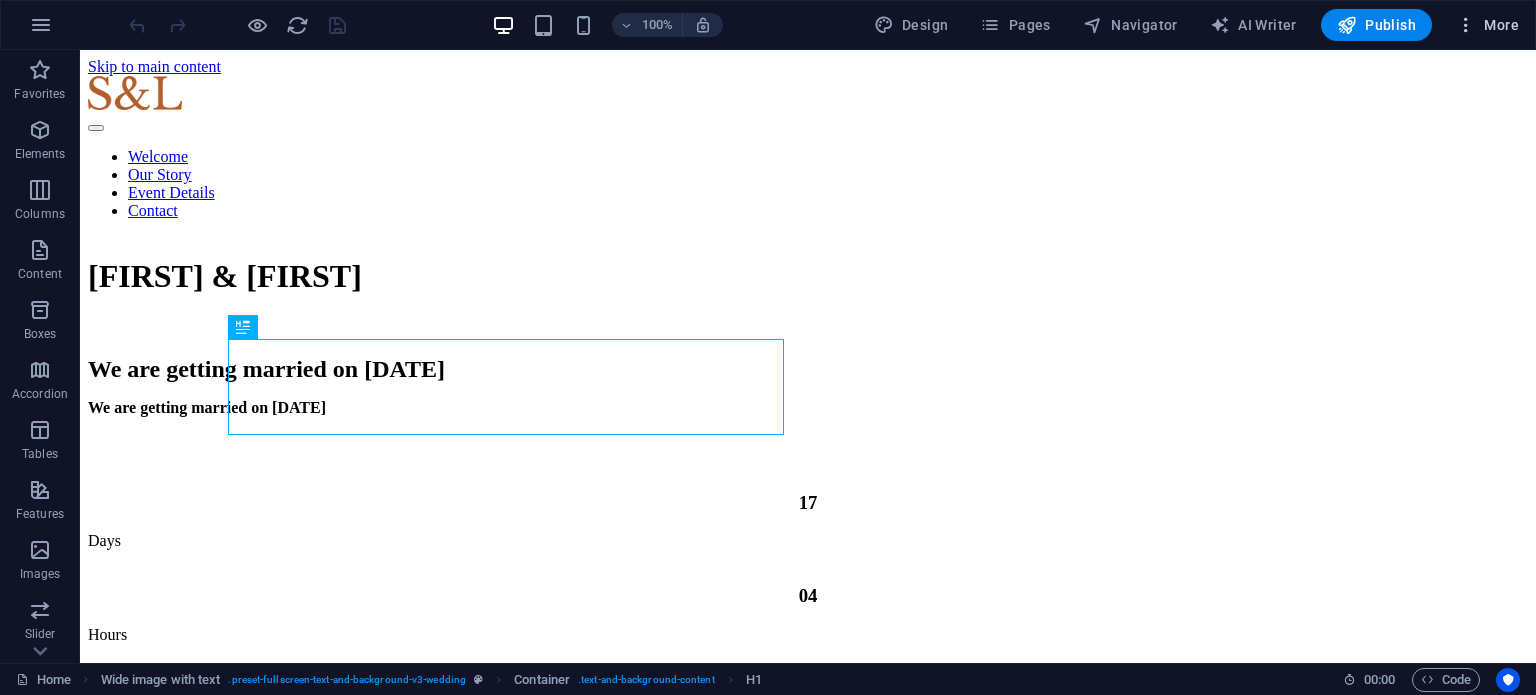 click on "More" at bounding box center [1487, 25] 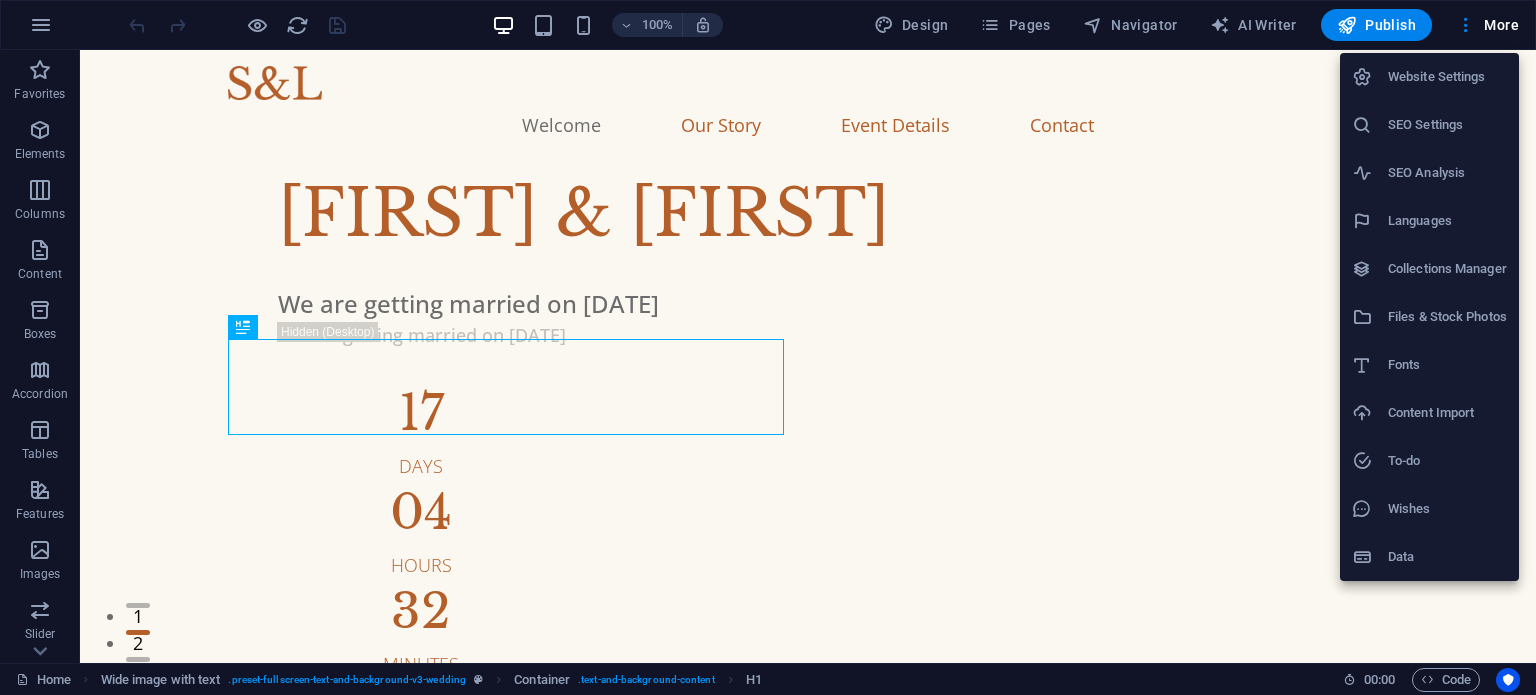 click on "Files & Stock Photos" at bounding box center (1429, 317) 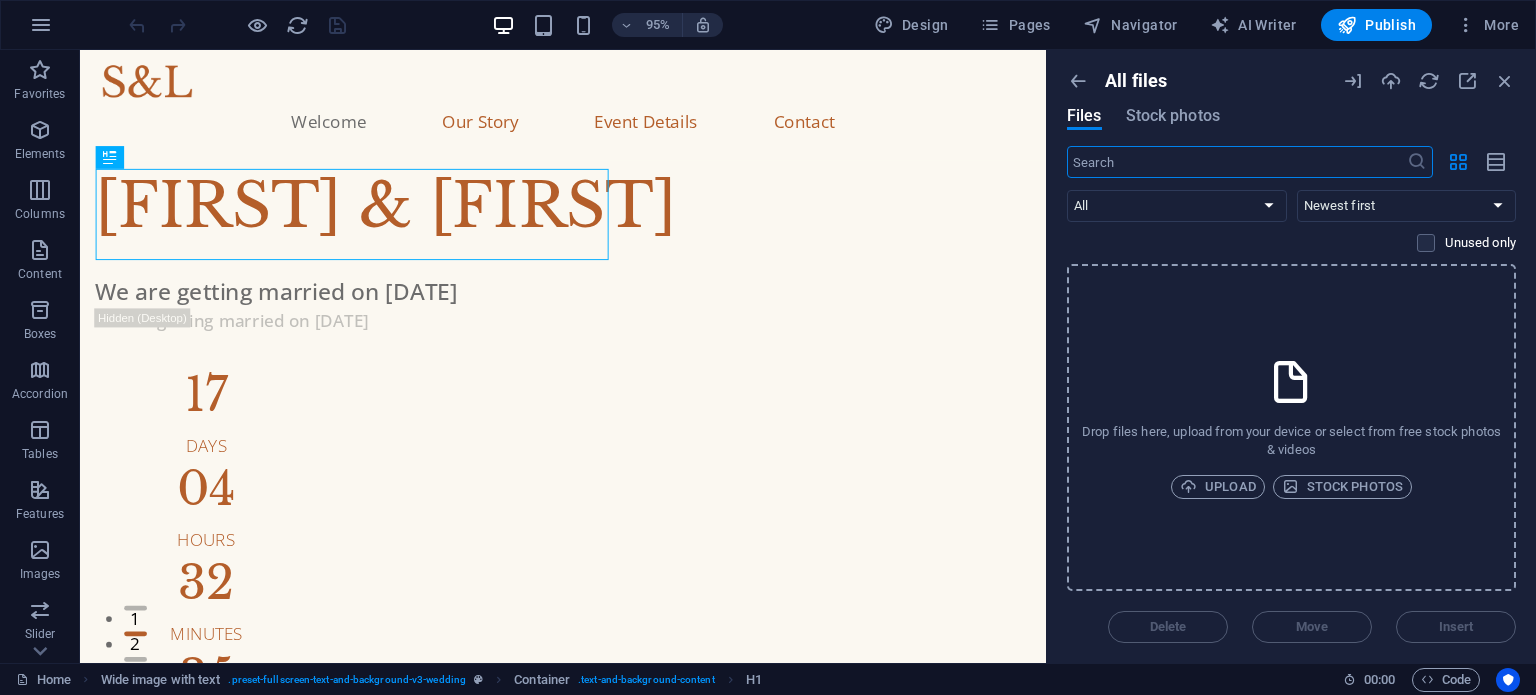 click at bounding box center (1237, 162) 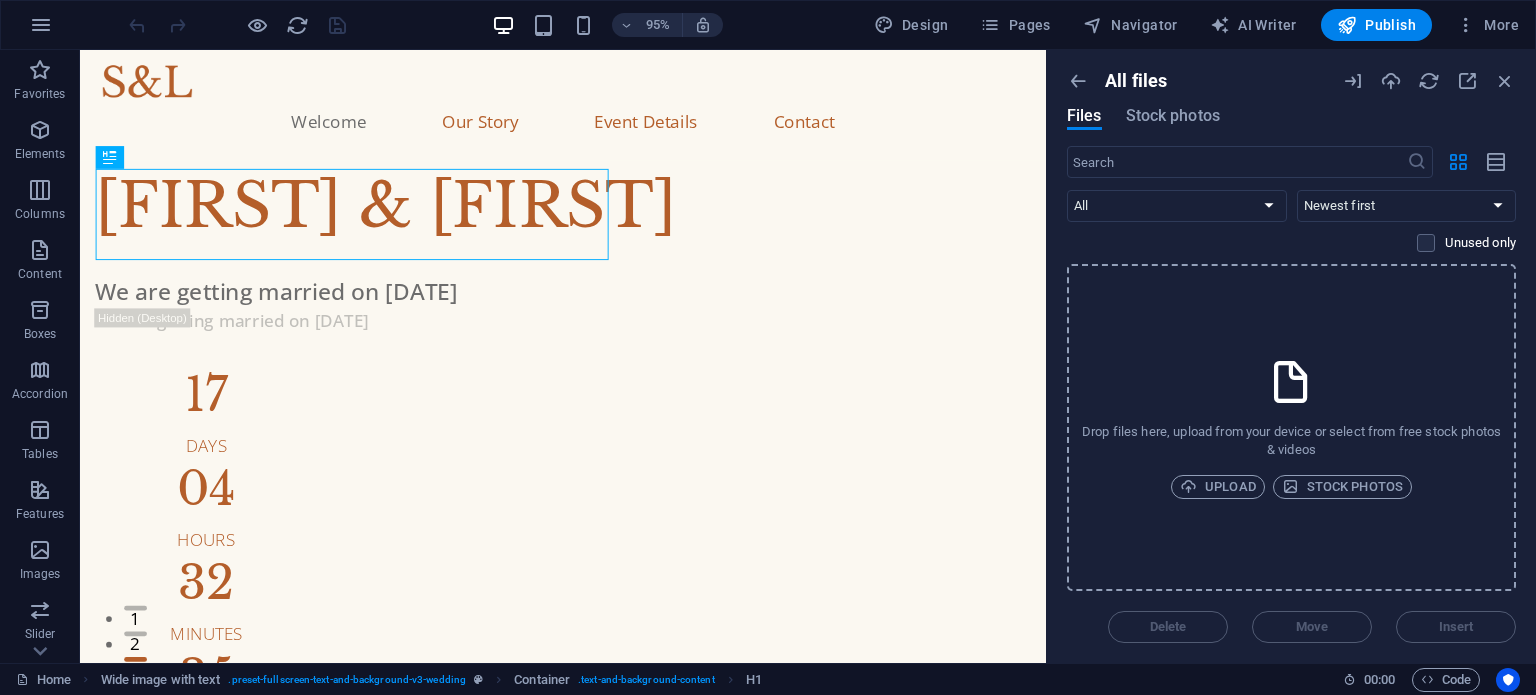 click on "Drop files here, upload from your device or select from free stock photos & videos Upload Stock photos" at bounding box center (1291, 427) 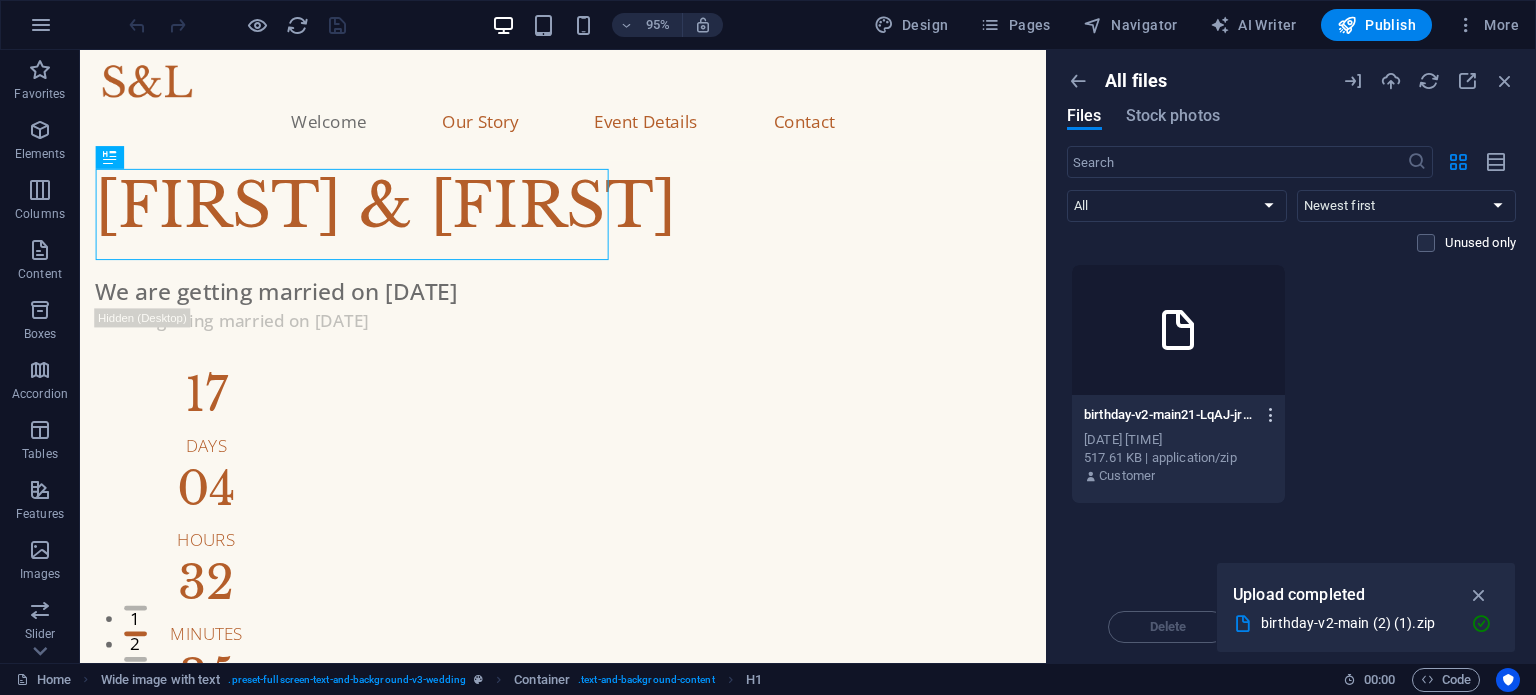 click at bounding box center (1267, 415) 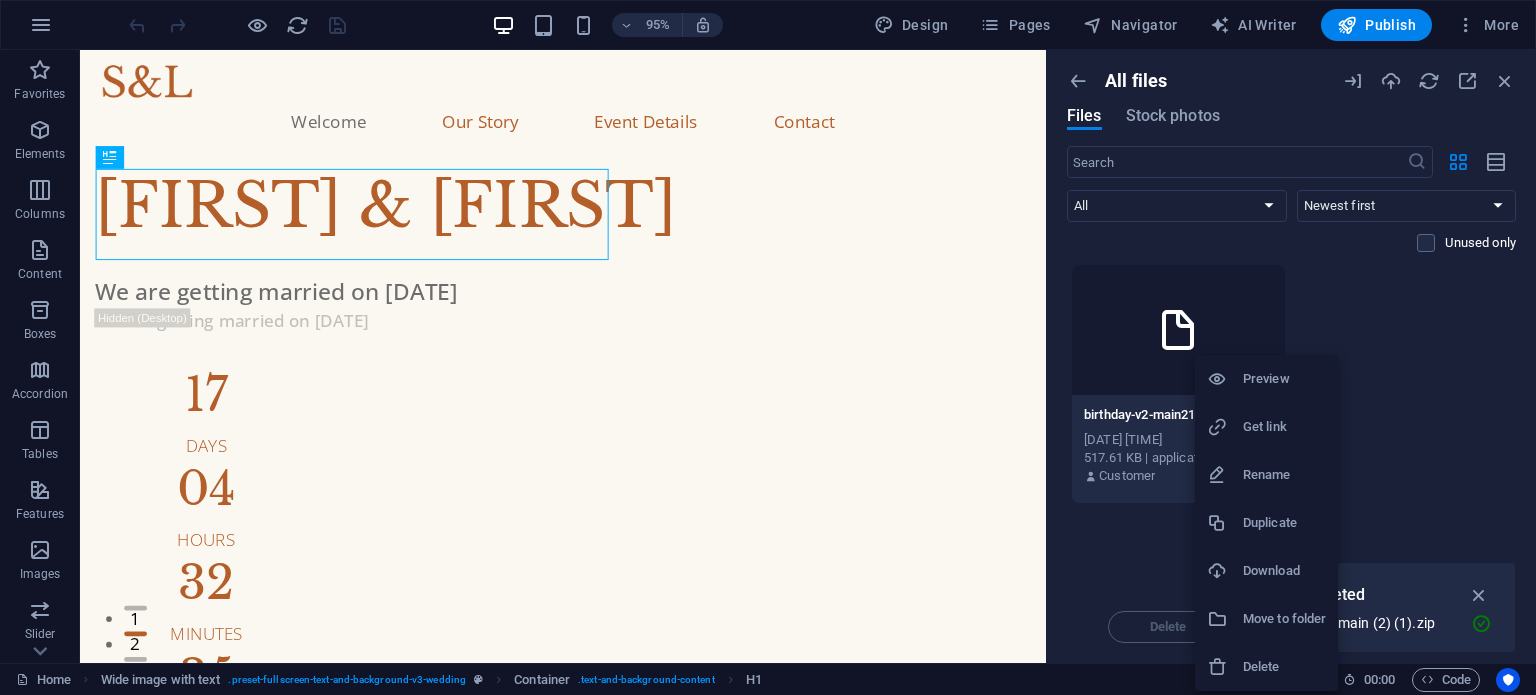 click on "Download" at bounding box center [1266, 571] 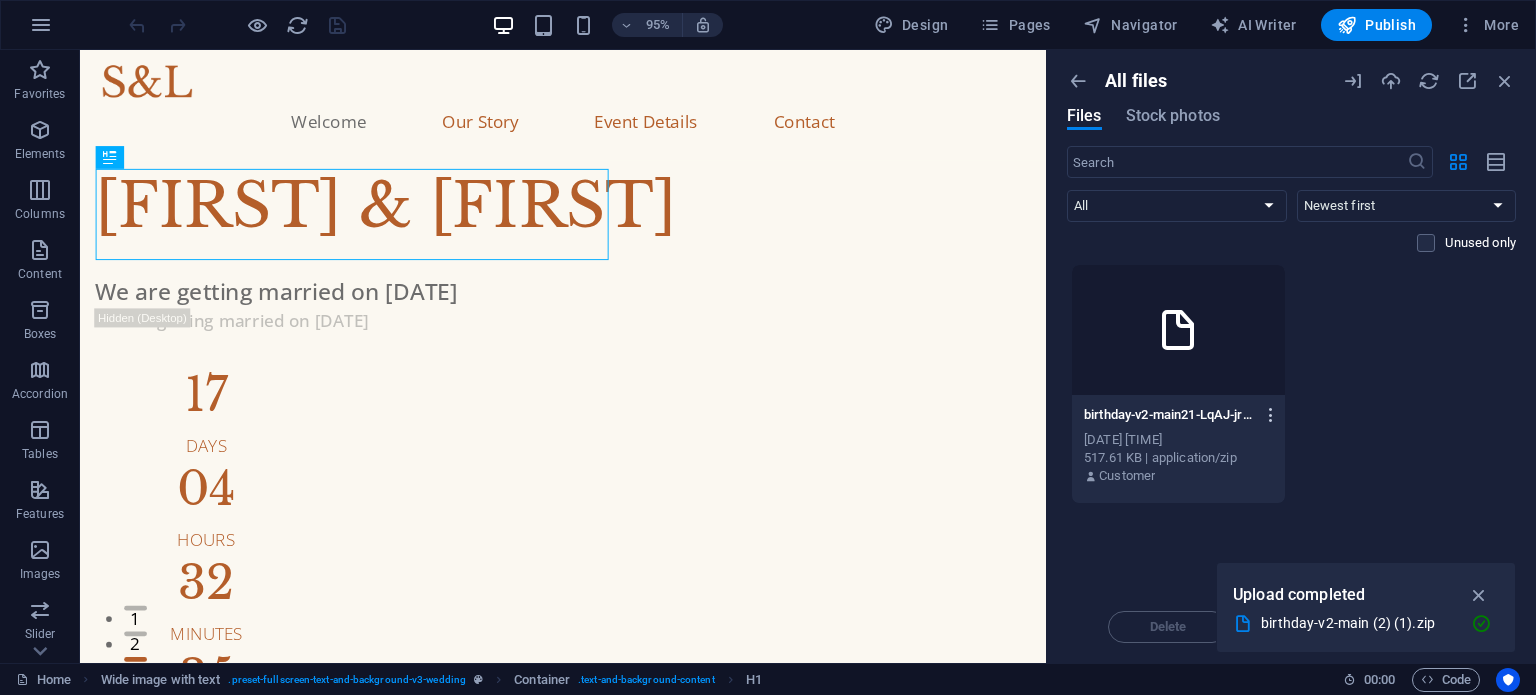 click at bounding box center (1271, 415) 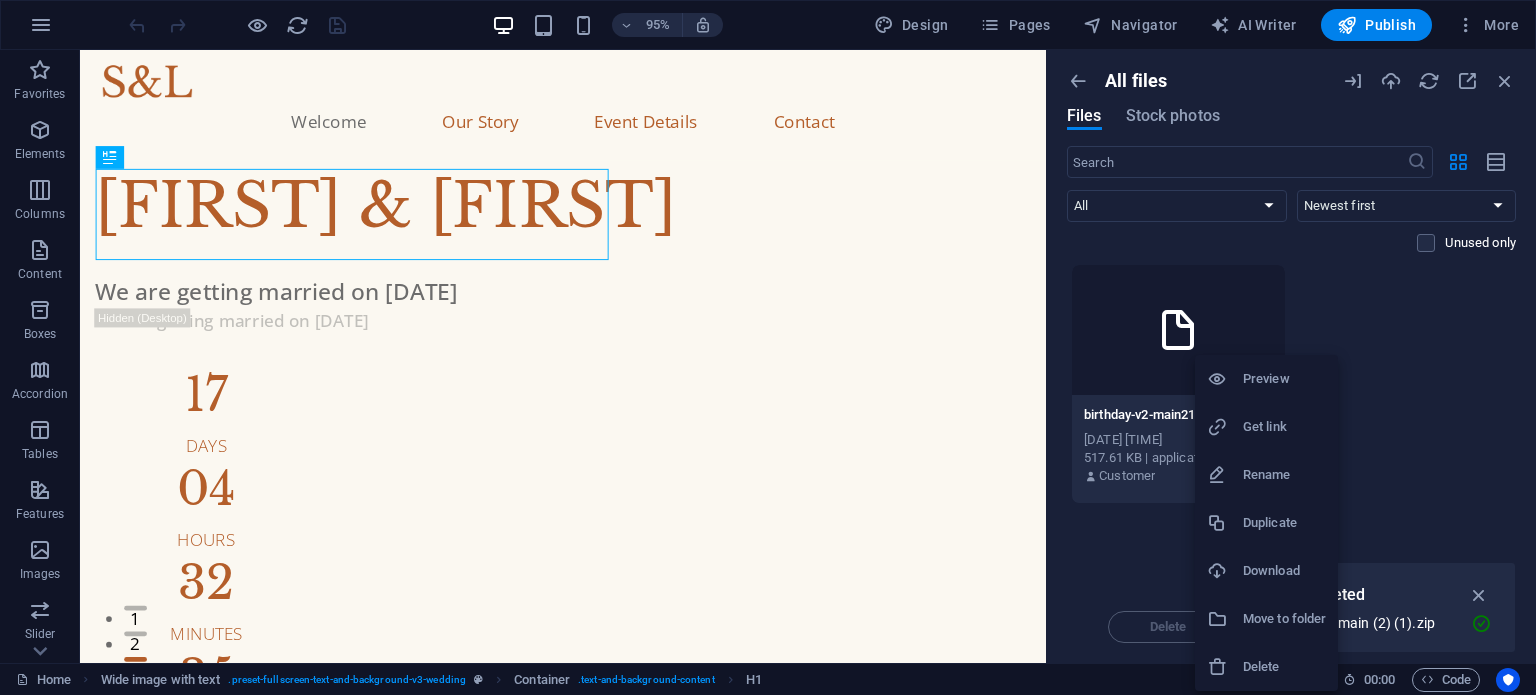 click at bounding box center (768, 347) 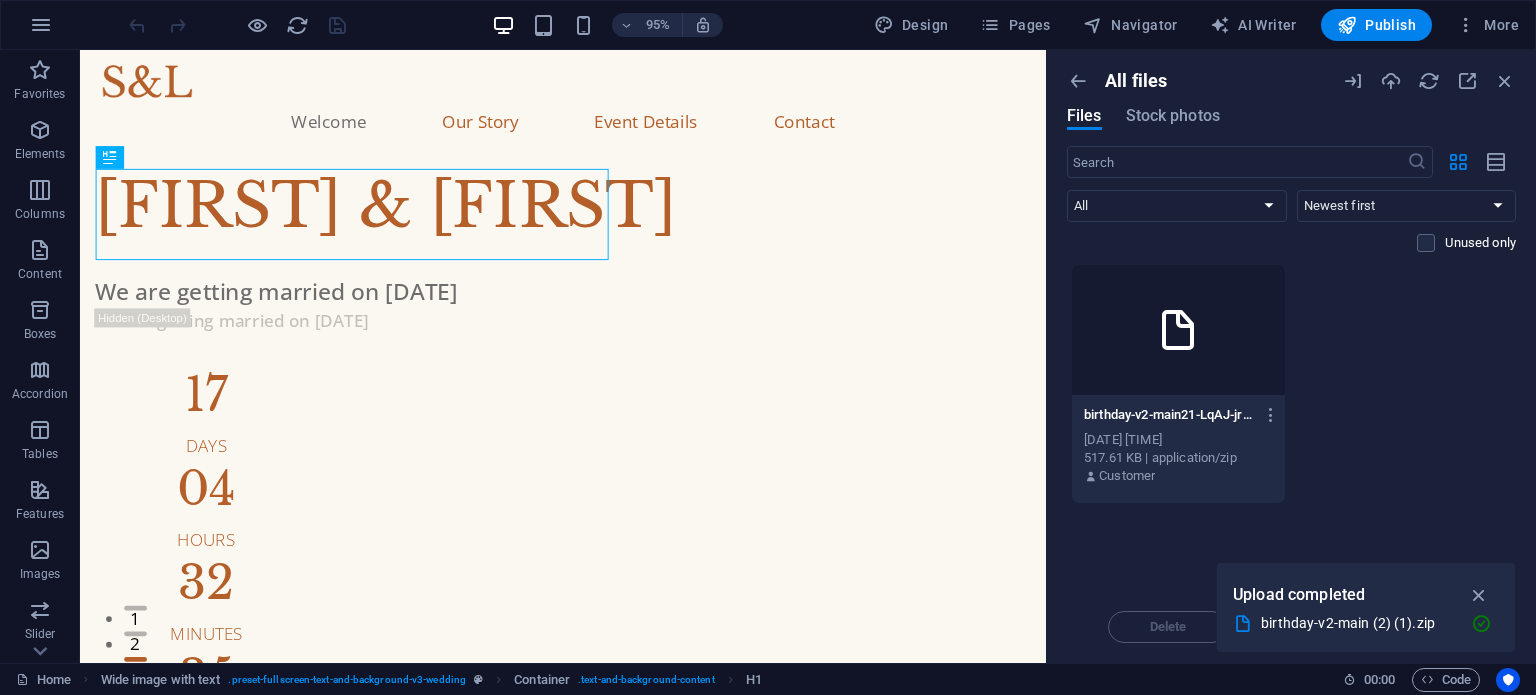 click at bounding box center [1178, 330] 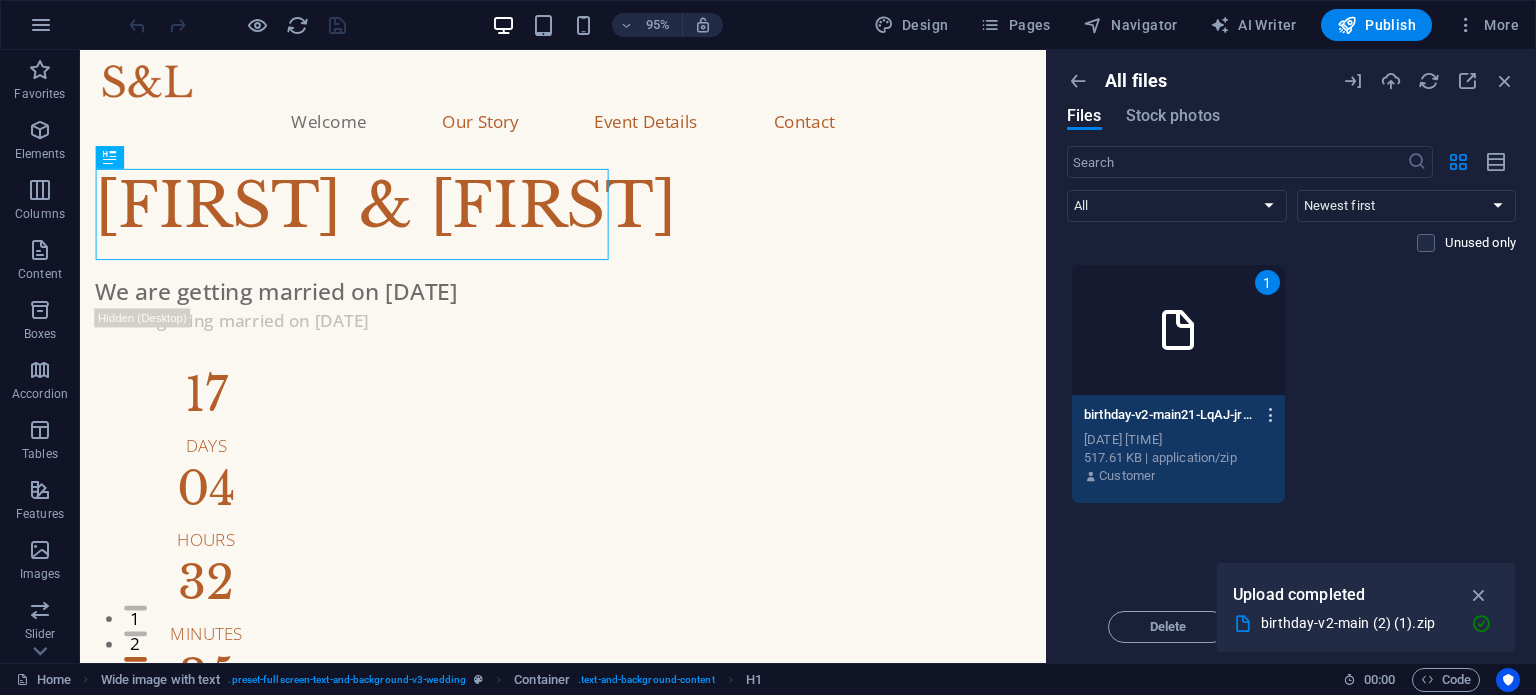 click at bounding box center (1271, 415) 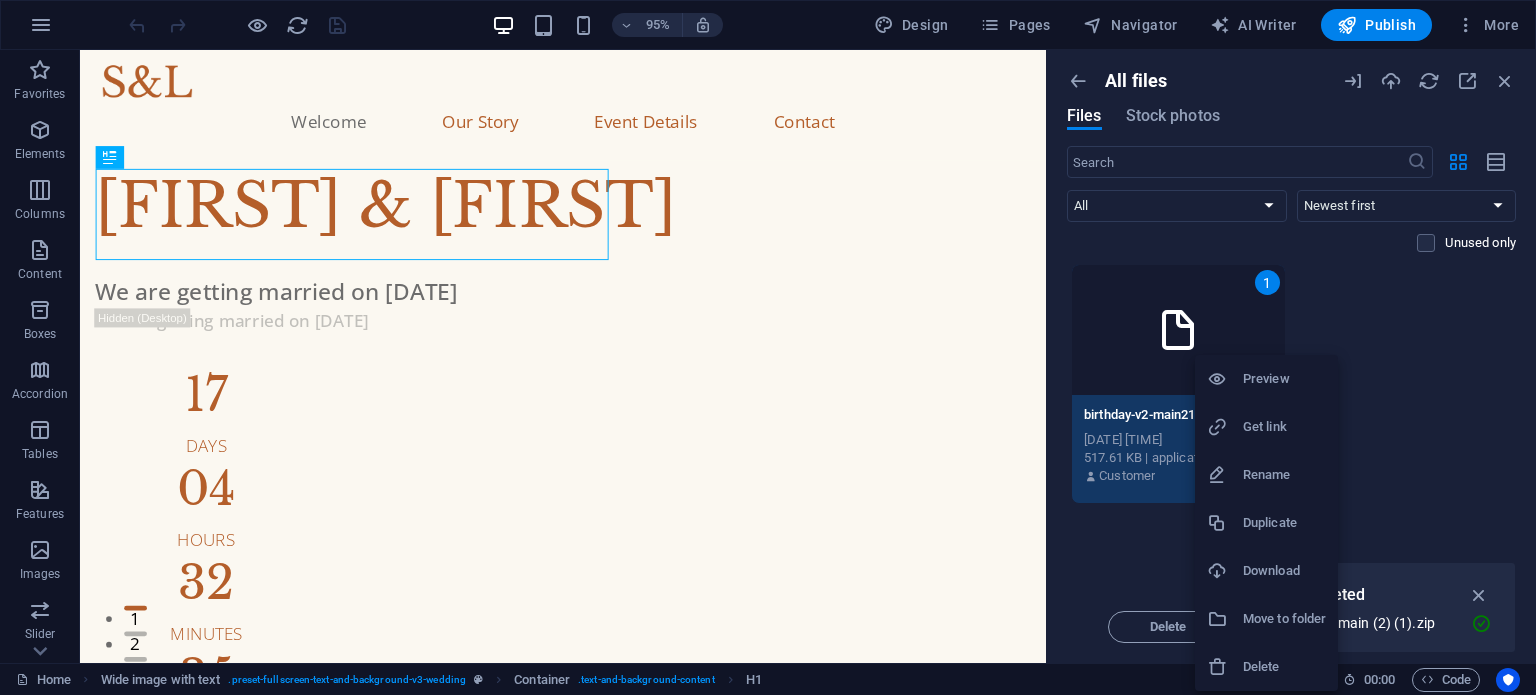 click on "Get link" at bounding box center [1284, 427] 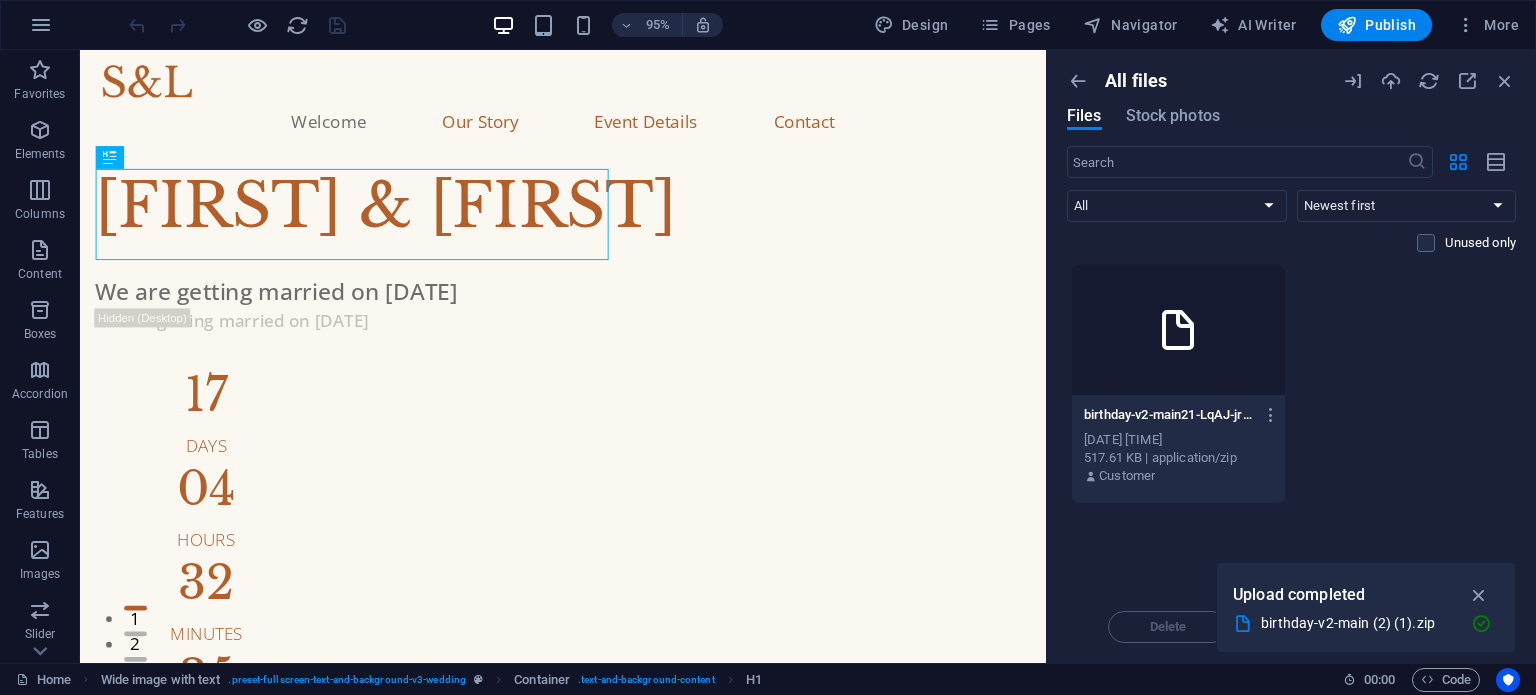 click on "birthday-v2-main21-LqAJ-jrQG-b673Skh2vdGg.zip" at bounding box center [1169, 415] 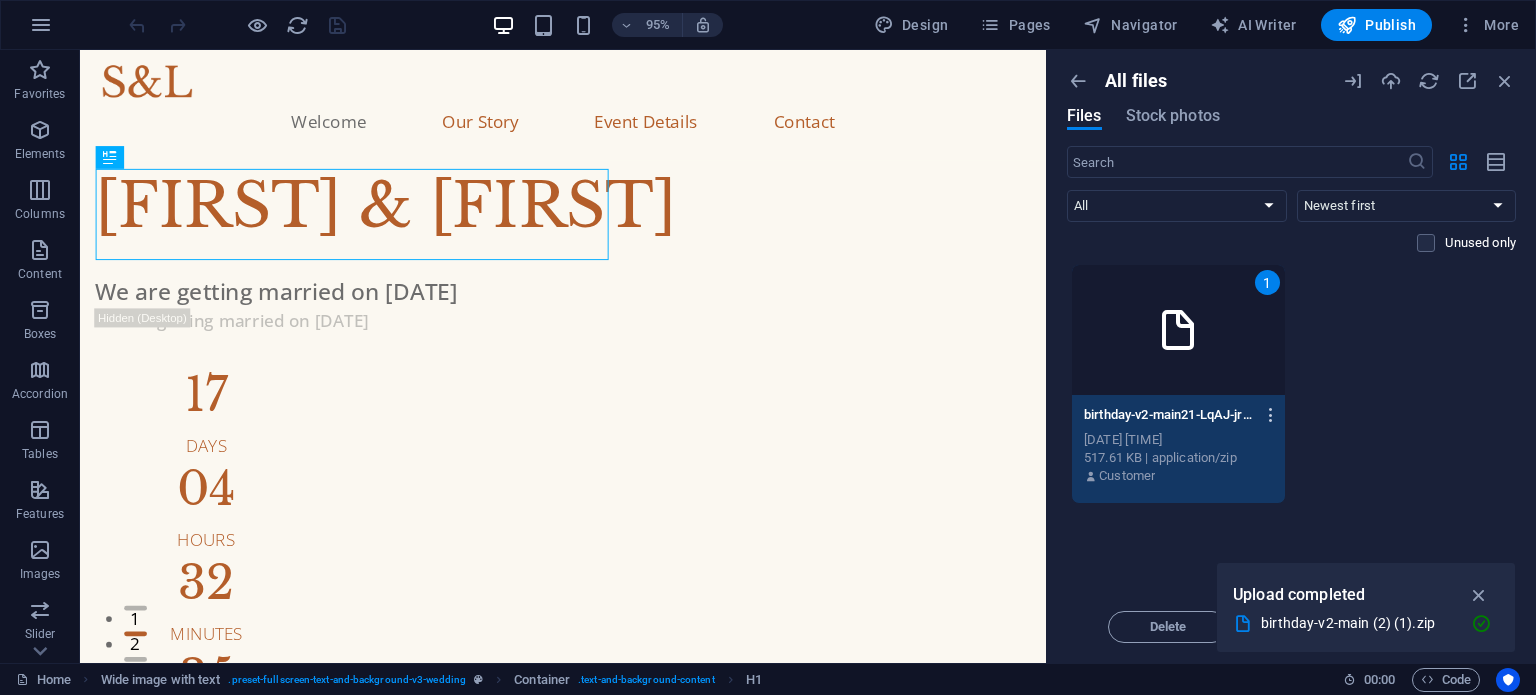 click at bounding box center (1271, 415) 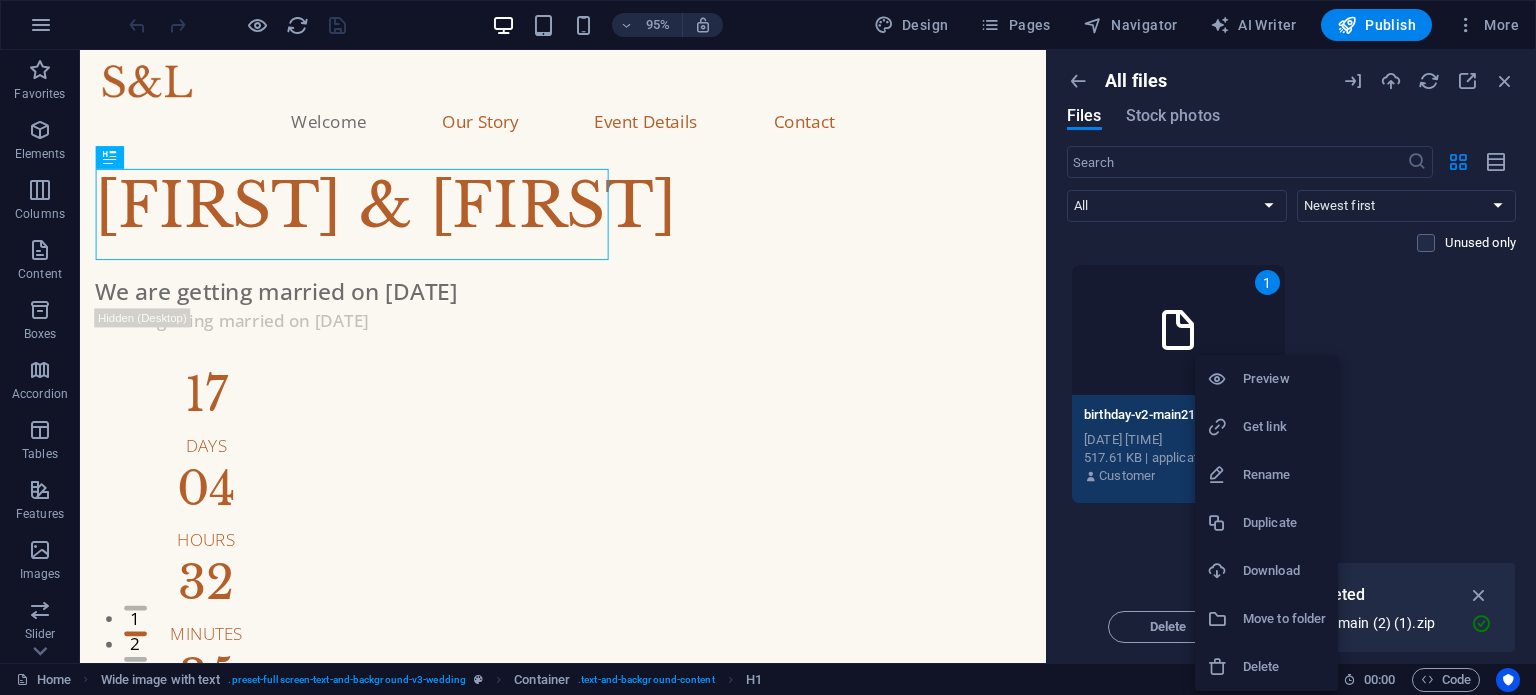 click on "Preview" at bounding box center (1284, 379) 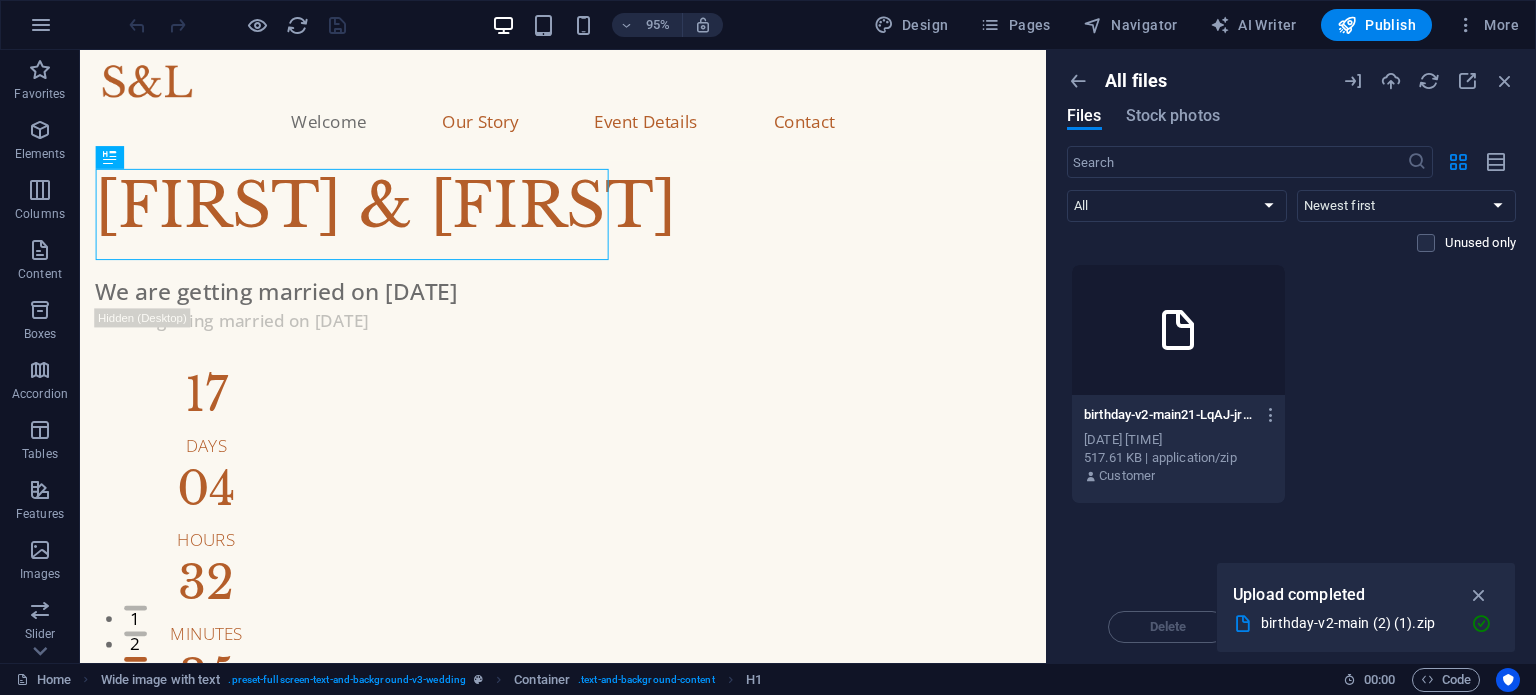 click on "birthday-v2-main21-LqAJ-jrQG-b673Skh2vdGg.zip birthday-v2-main21-LqAJ-jrQG-b673Skh2vdGg.zip Aug 3, 2025 4:35 PM 517.61 KB | application/zip Customer" at bounding box center (1291, 384) 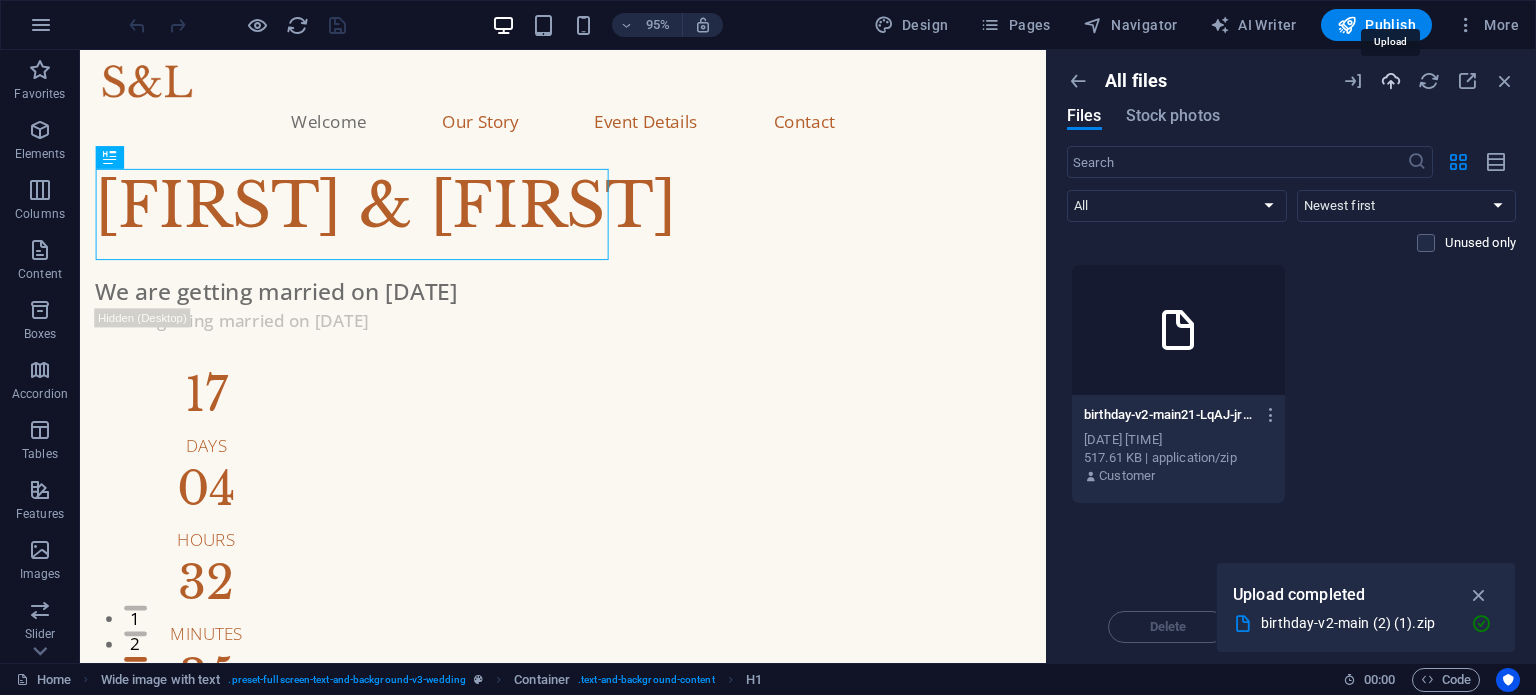 click at bounding box center [1391, 81] 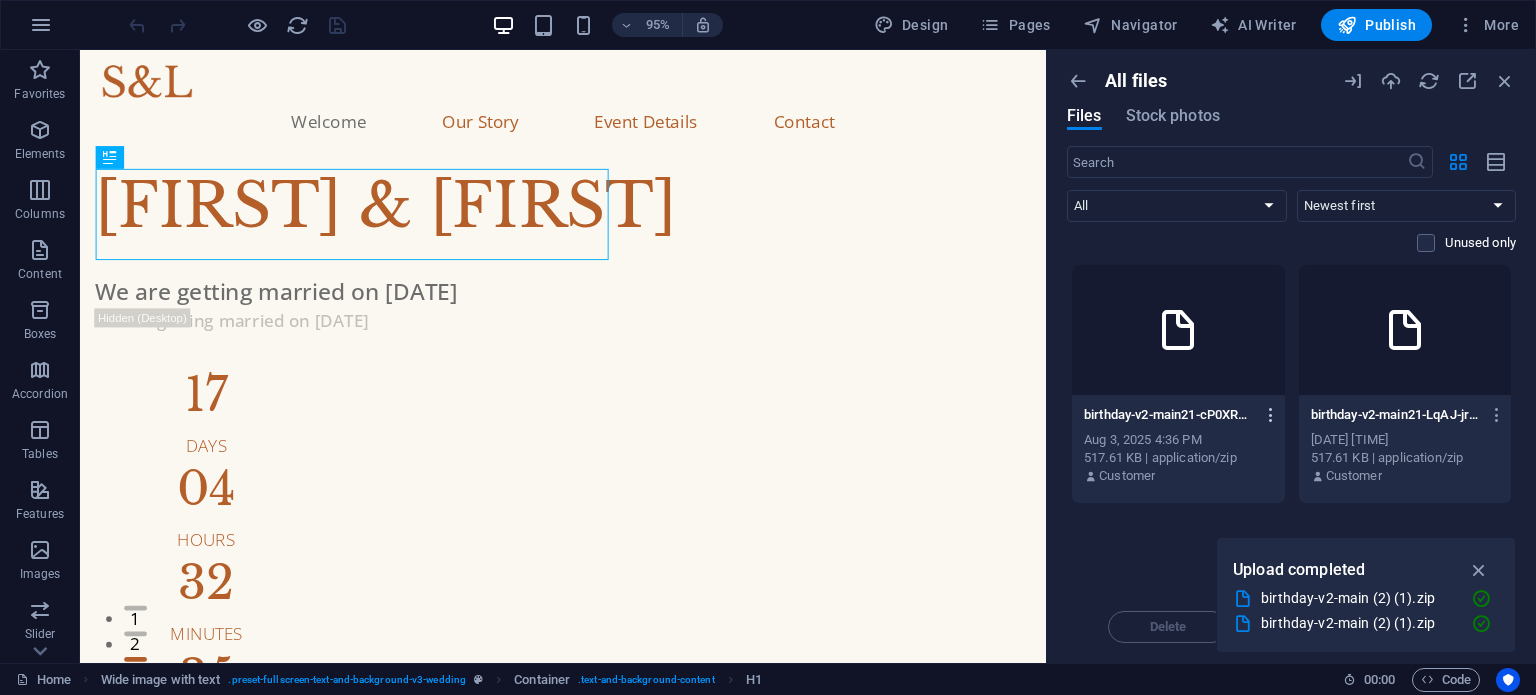click at bounding box center (1271, 415) 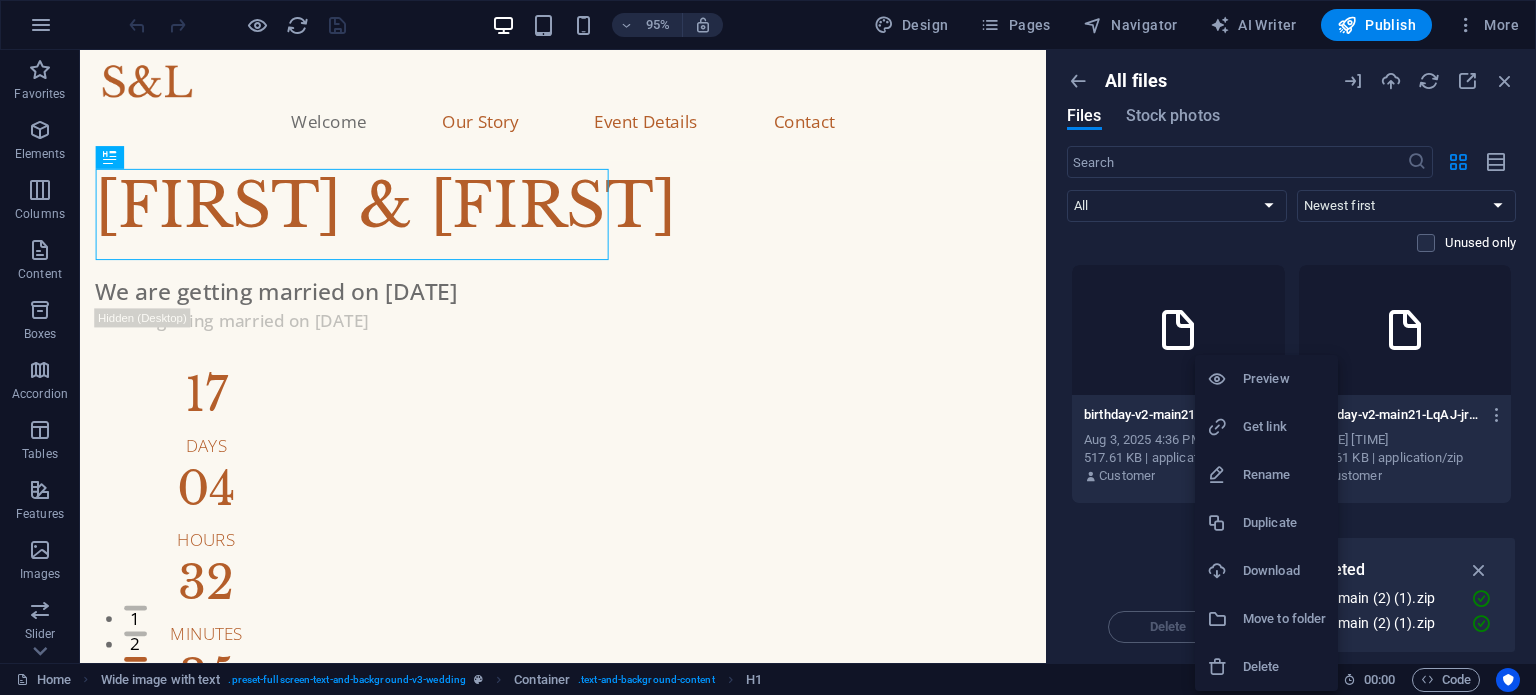 click at bounding box center (1217, 619) 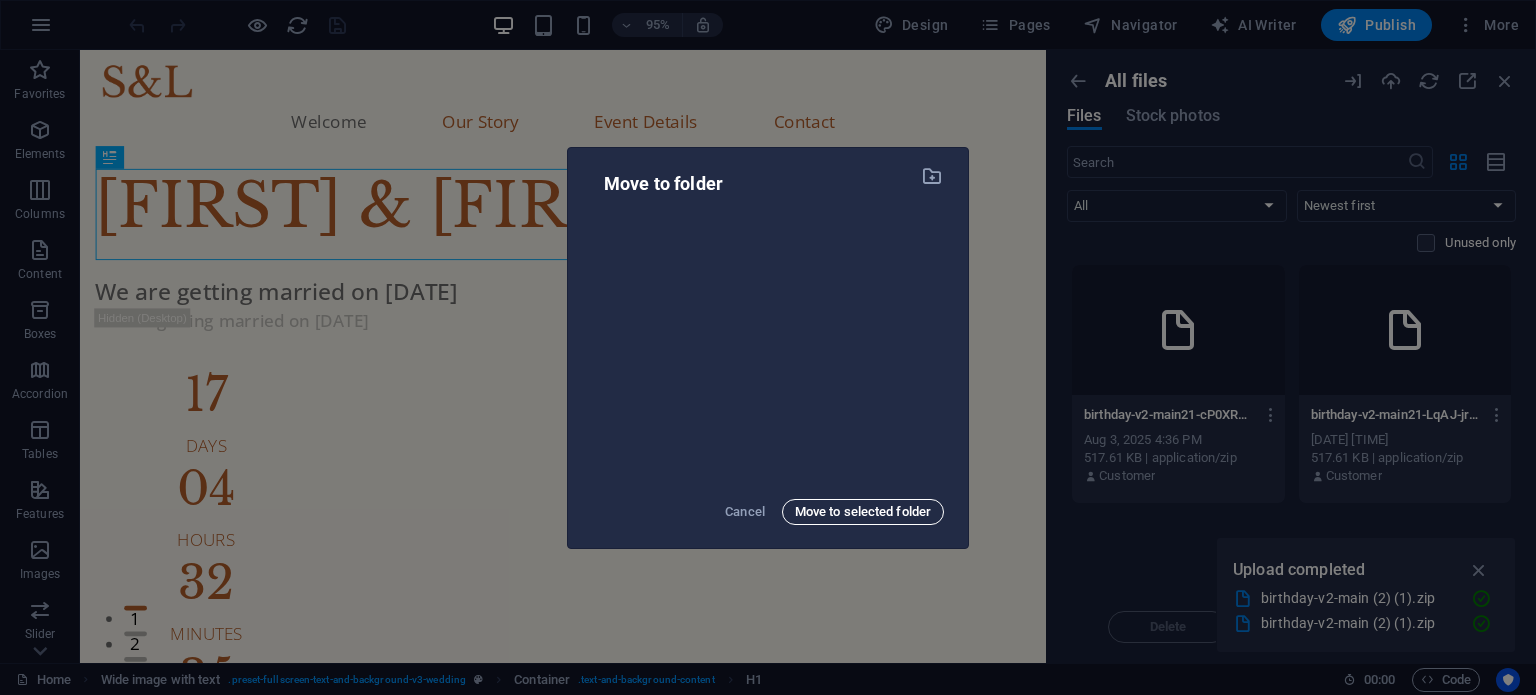 click on "Move to selected folder" at bounding box center (863, 512) 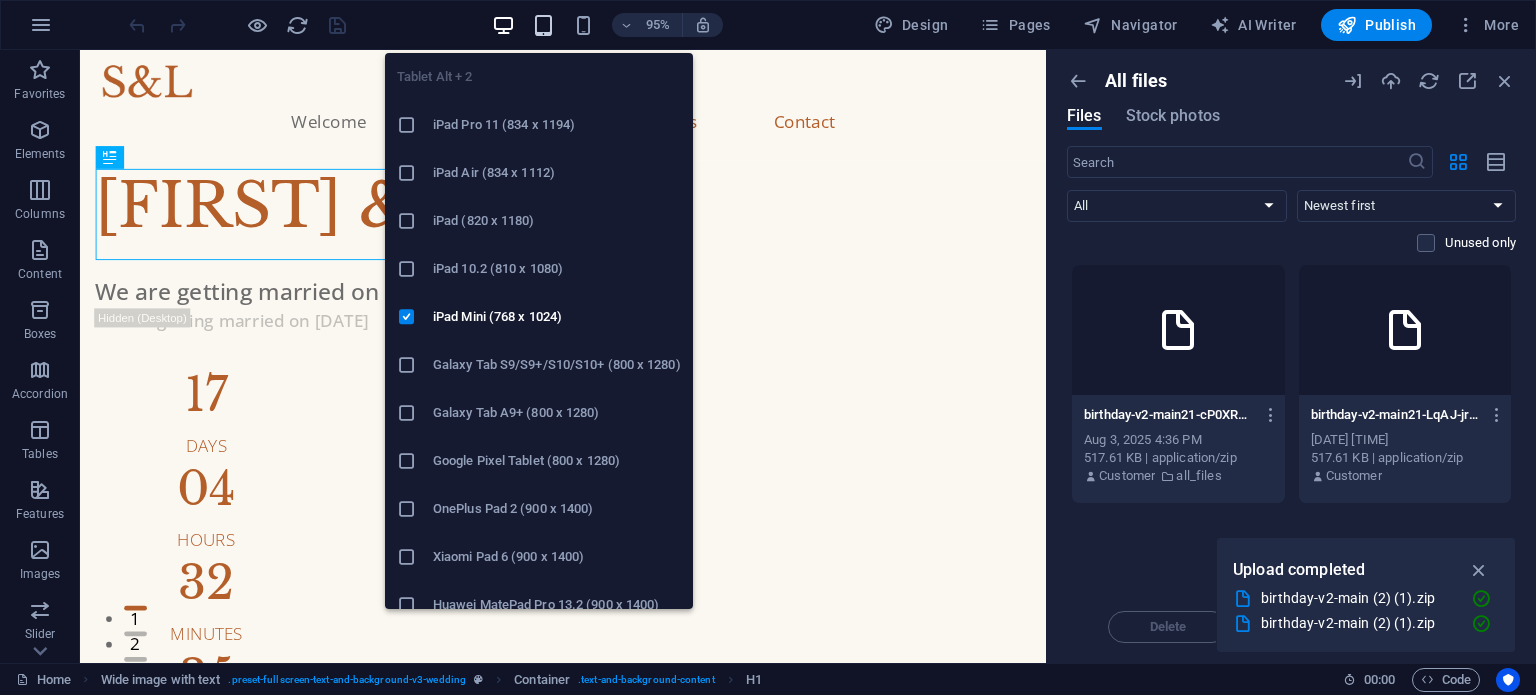 click at bounding box center [543, 25] 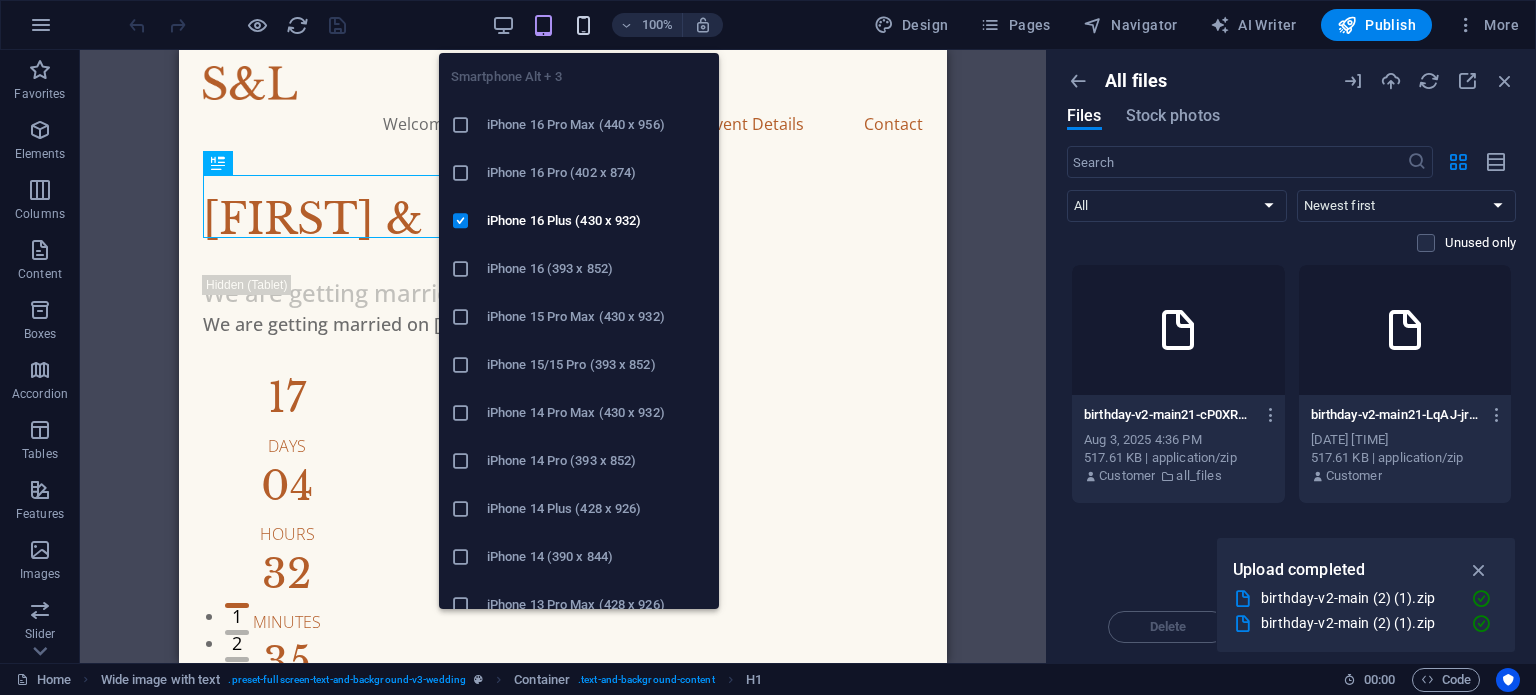click at bounding box center (583, 25) 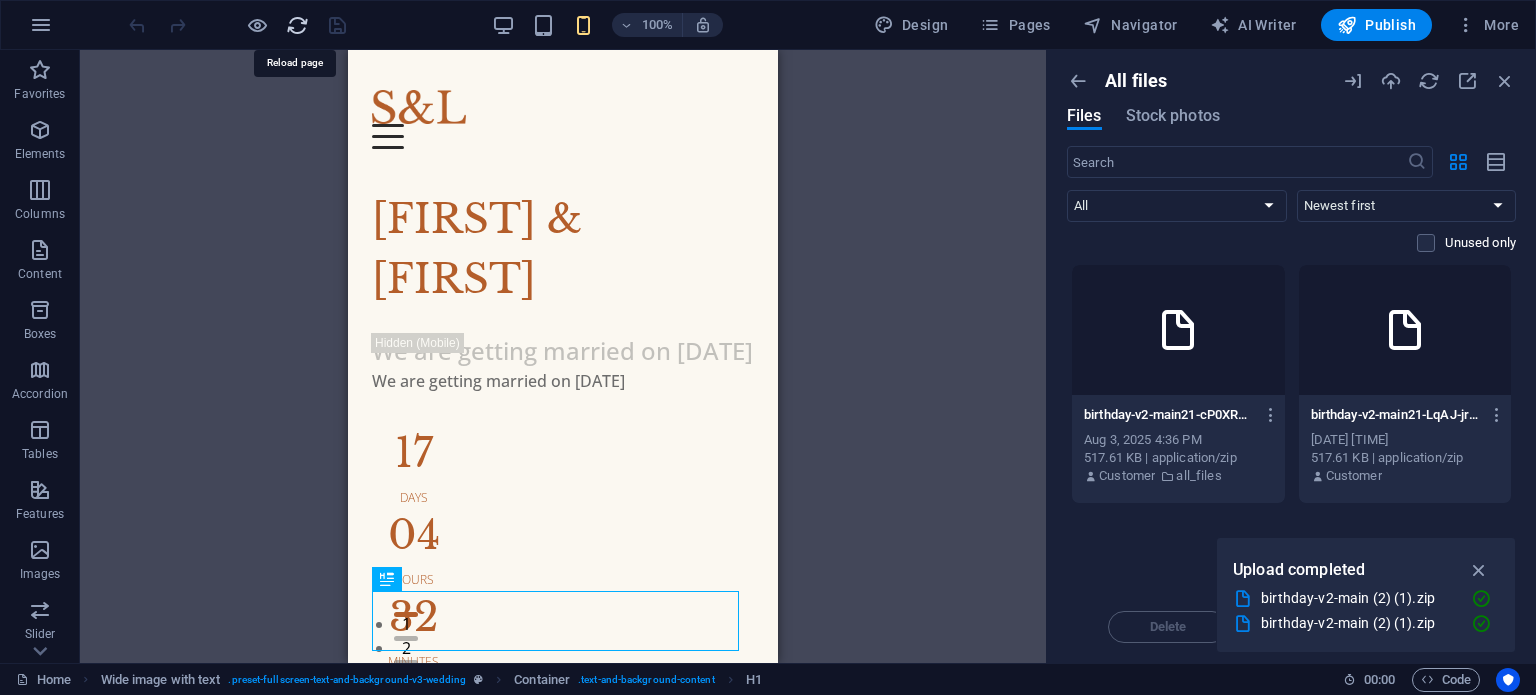 click at bounding box center (297, 25) 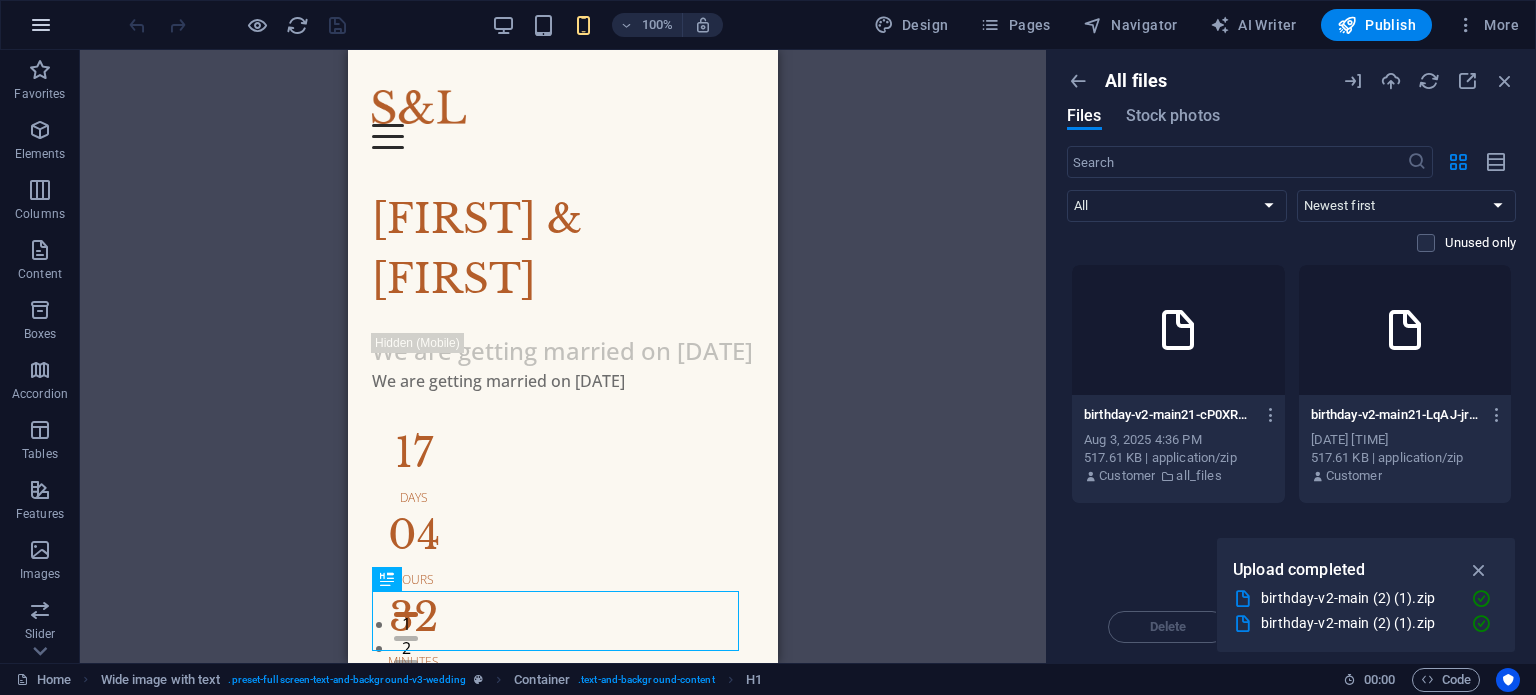 click at bounding box center [41, 25] 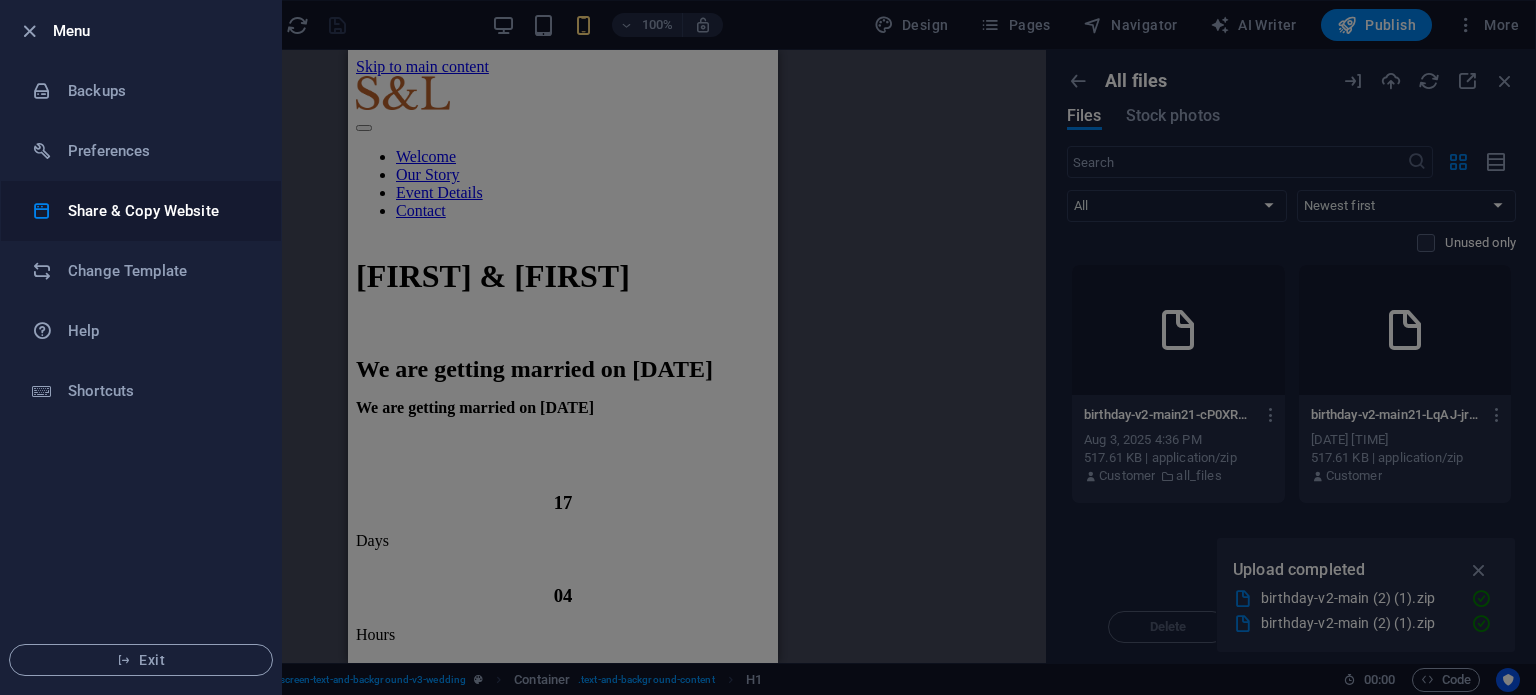 scroll, scrollTop: 0, scrollLeft: 0, axis: both 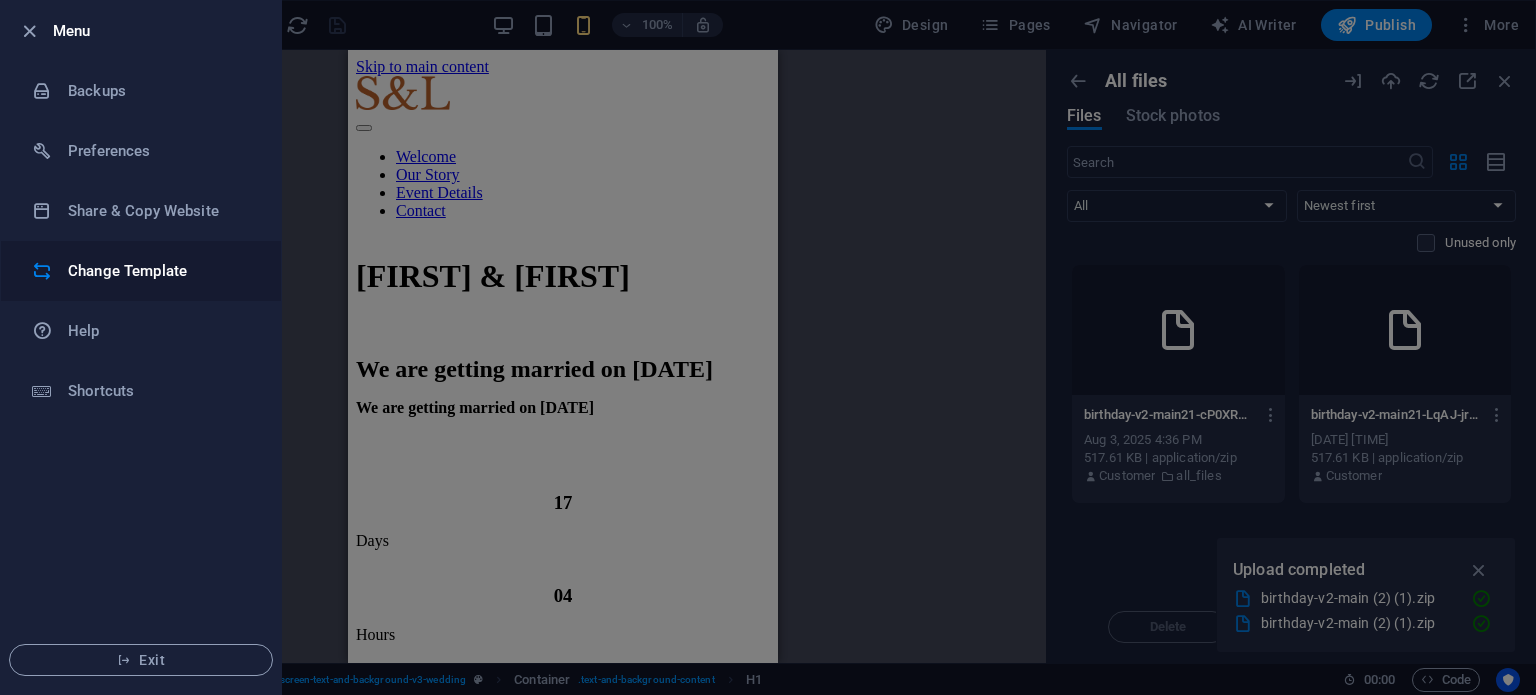 click on "Change Template" at bounding box center [141, 271] 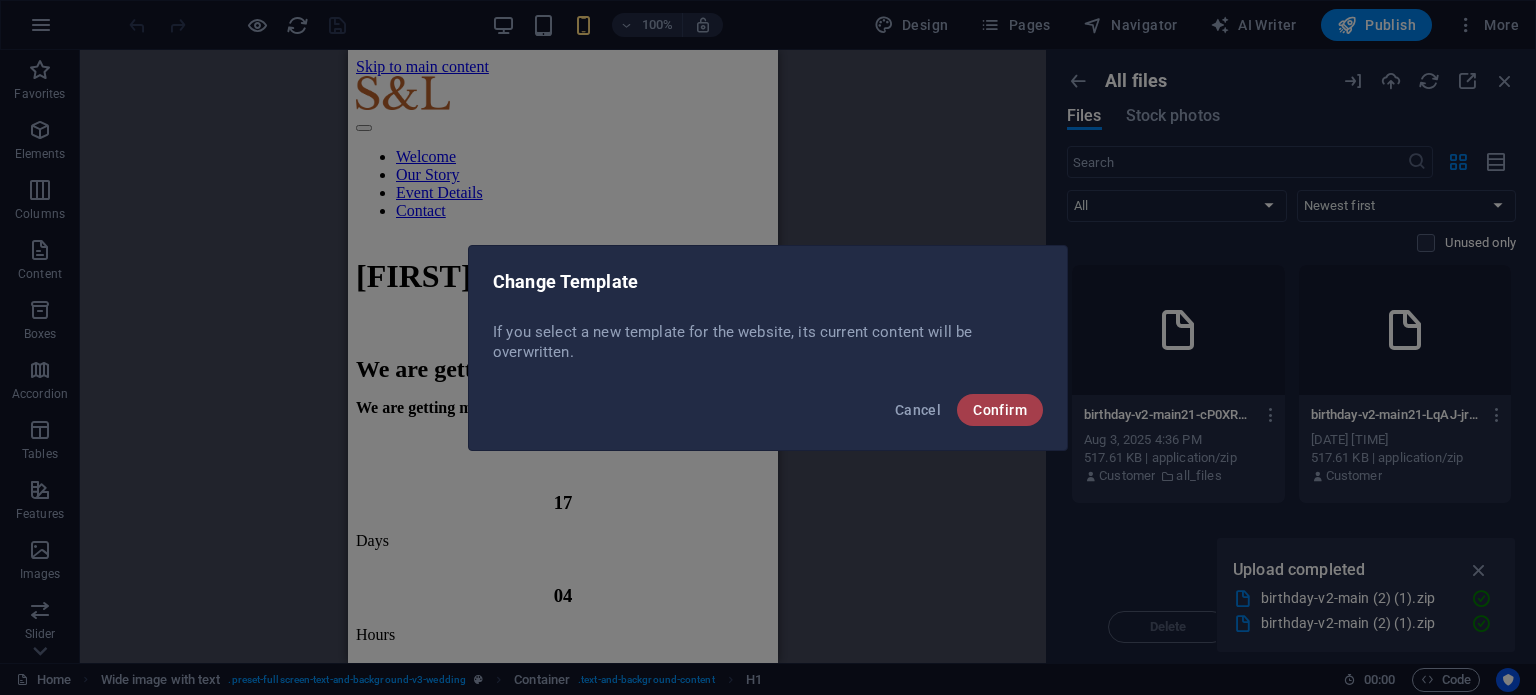 click on "Confirm" at bounding box center [1000, 410] 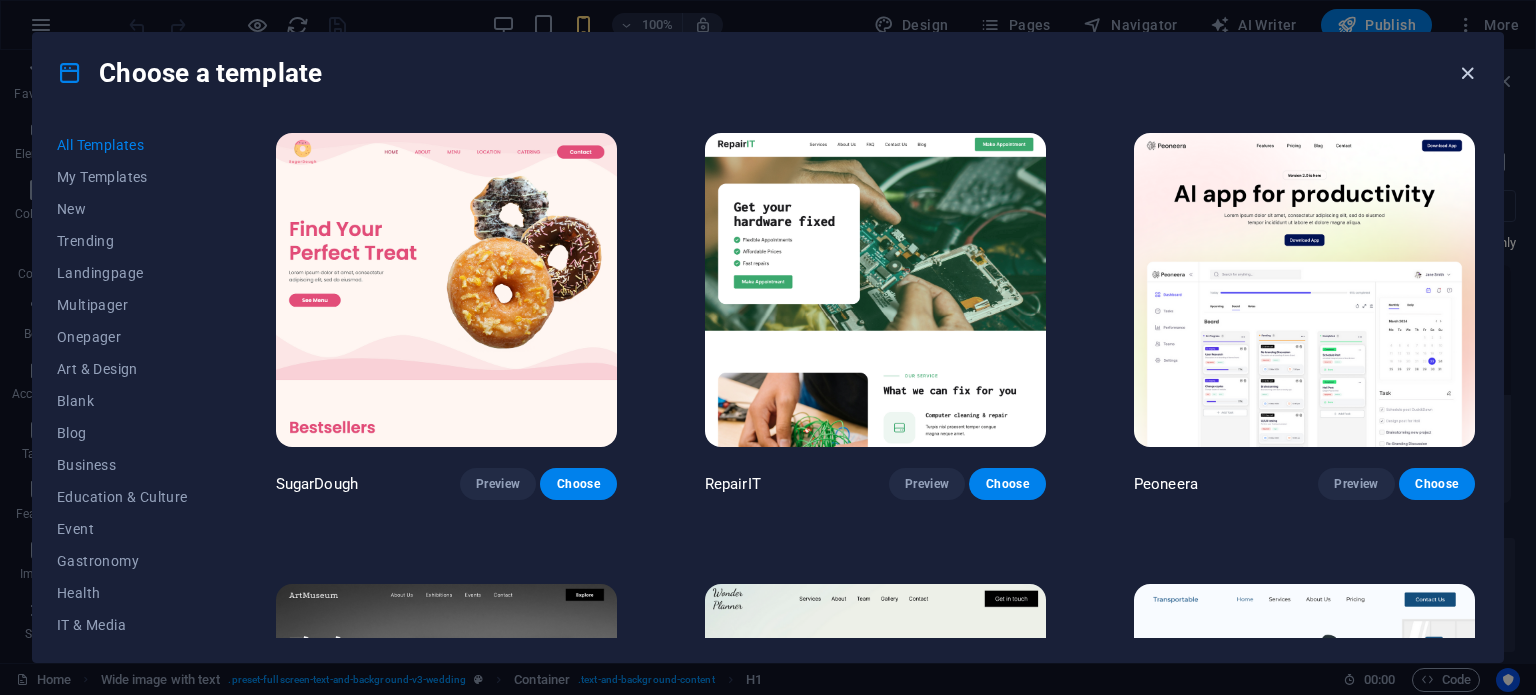 click at bounding box center (1467, 73) 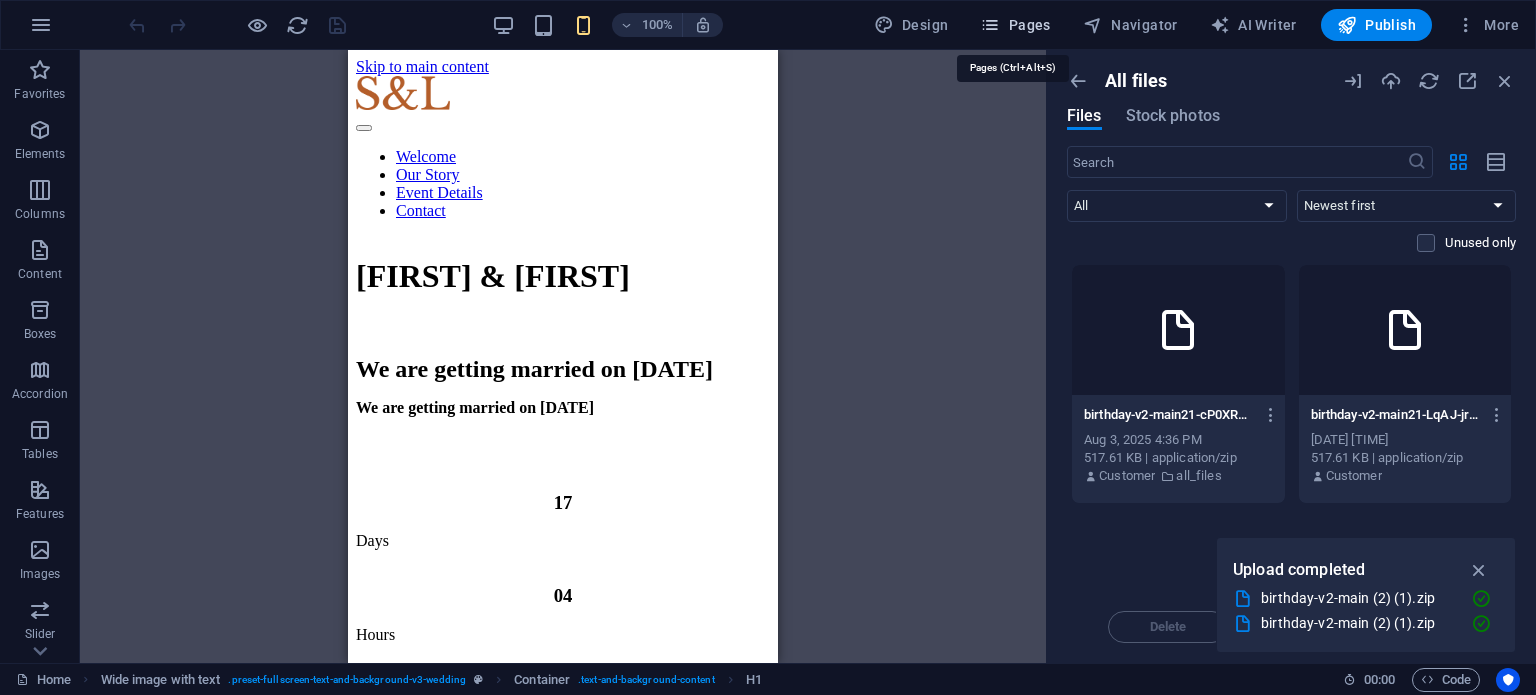 click on "Pages" at bounding box center [1015, 25] 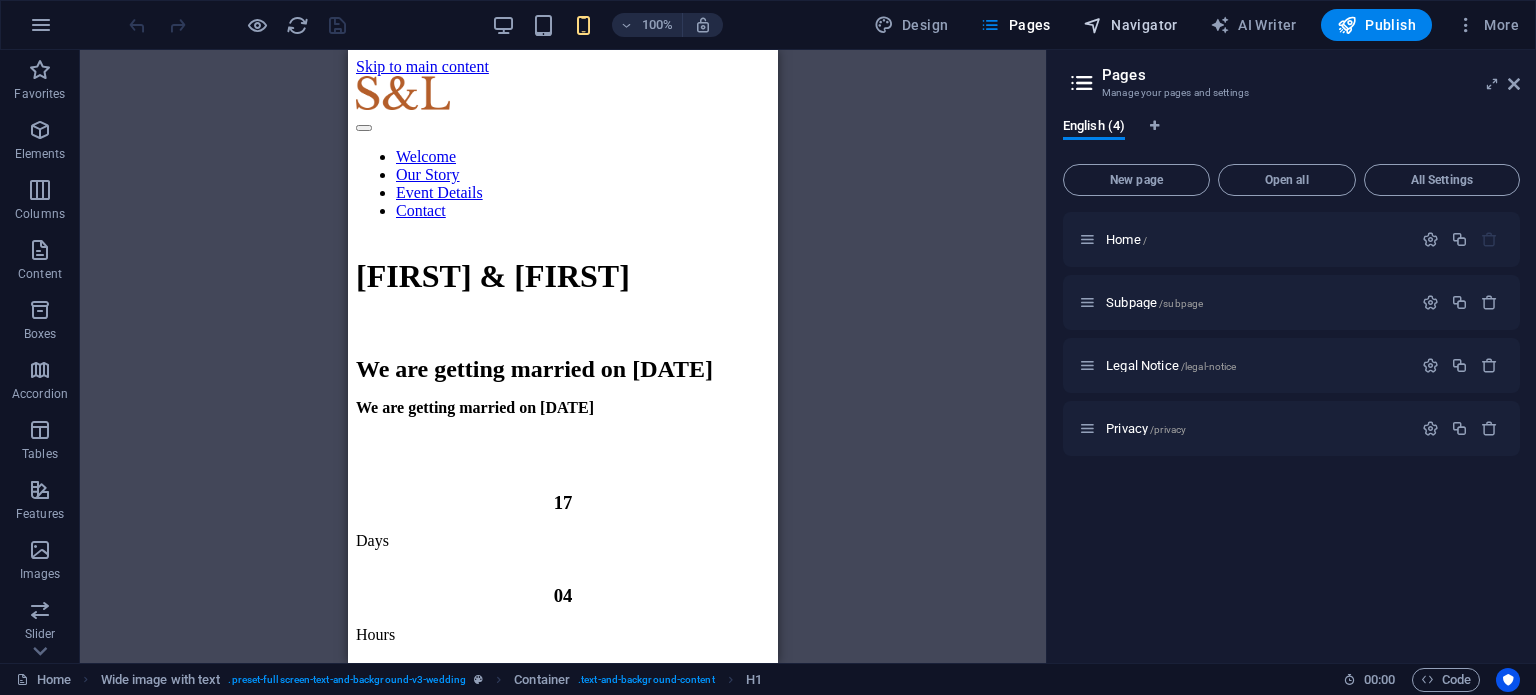 click on "Navigator" at bounding box center [1130, 25] 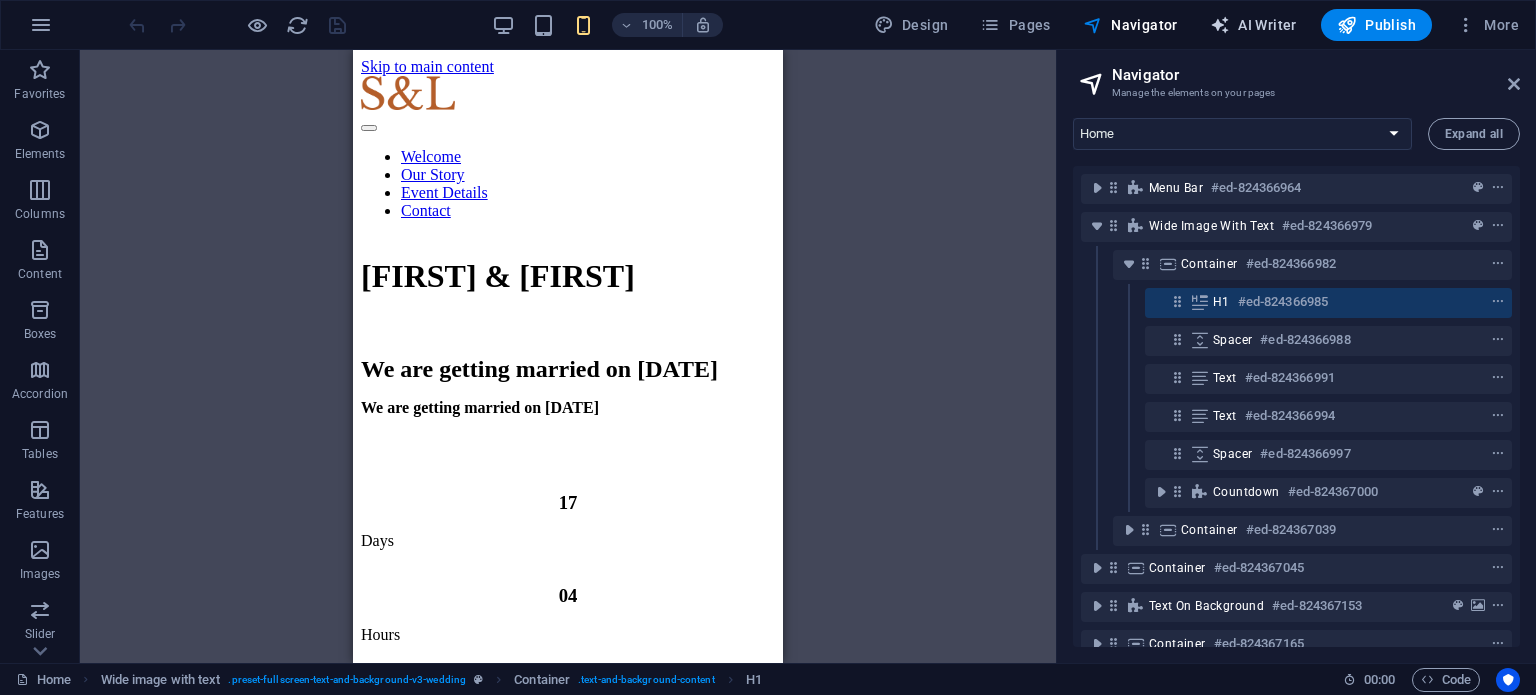 click at bounding box center [1220, 25] 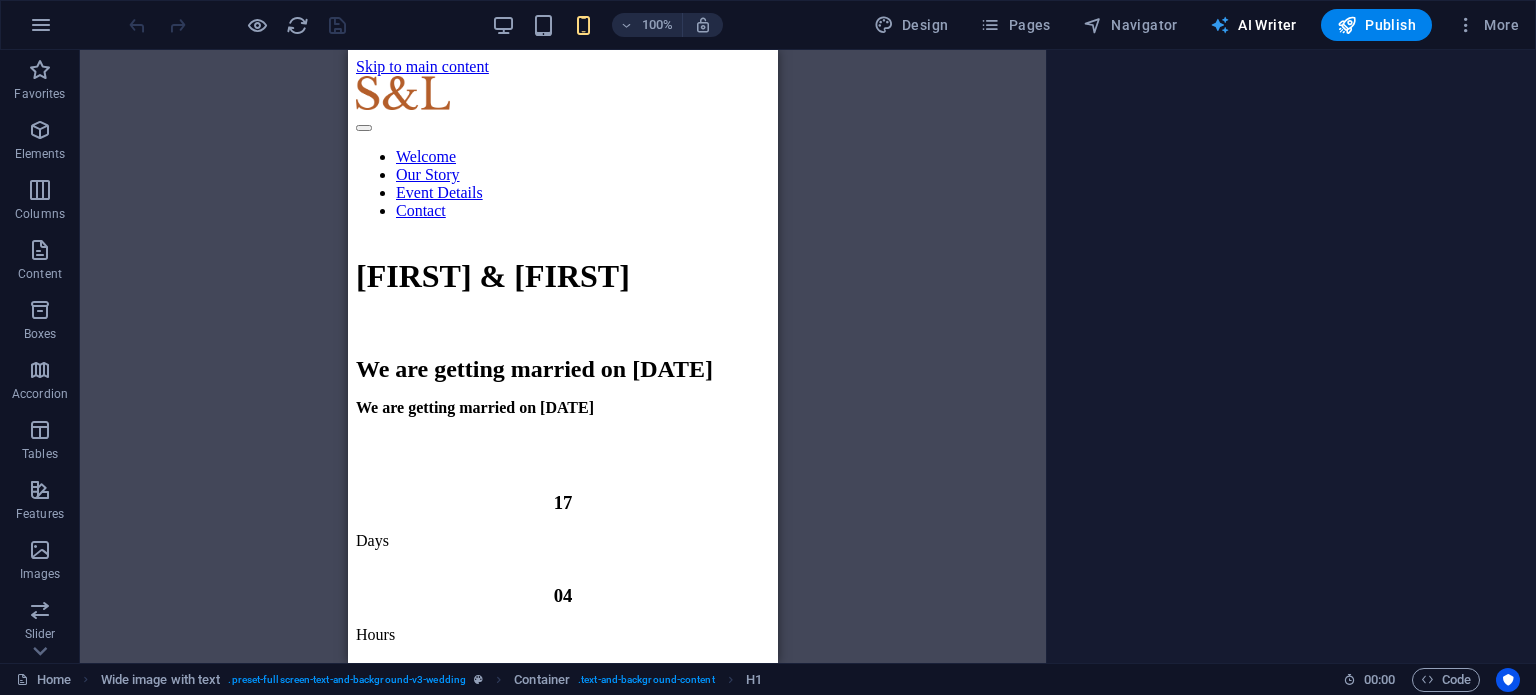 select on "English" 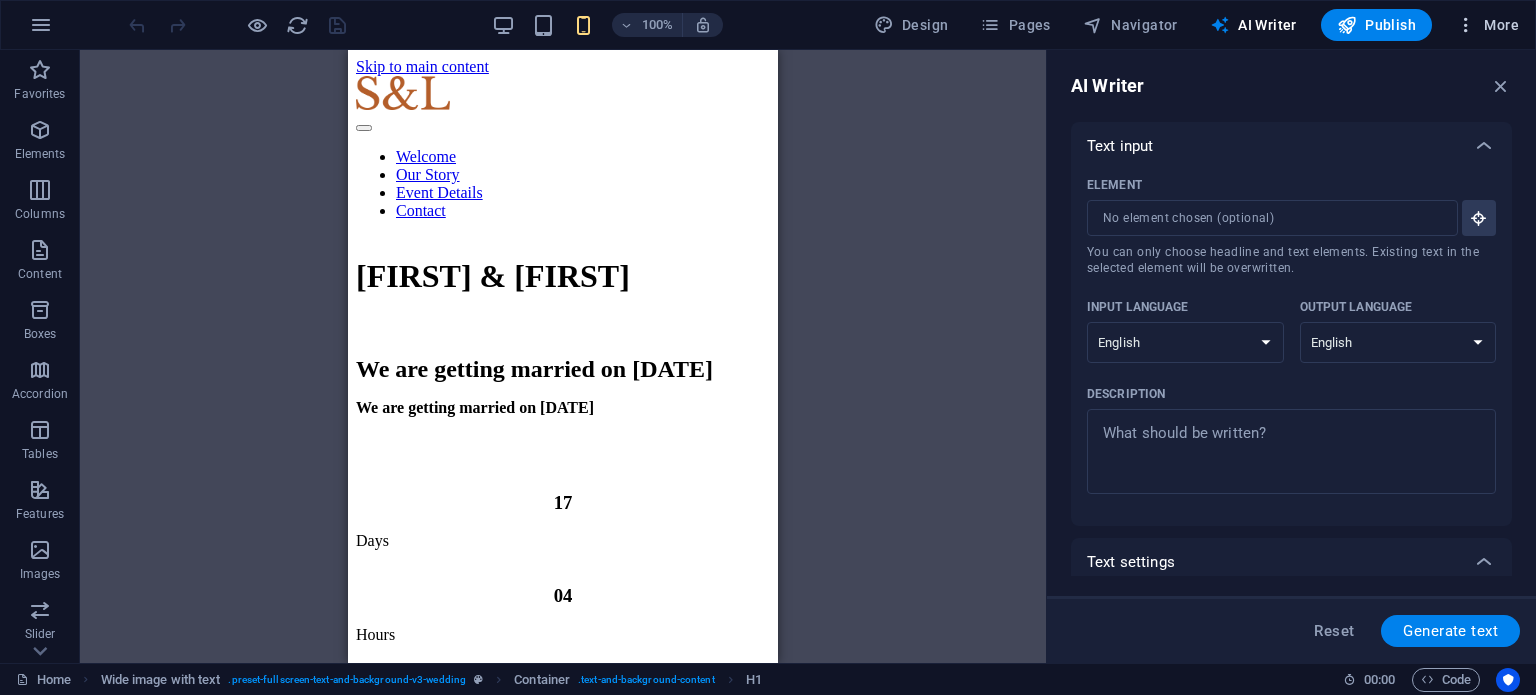 click at bounding box center (1466, 25) 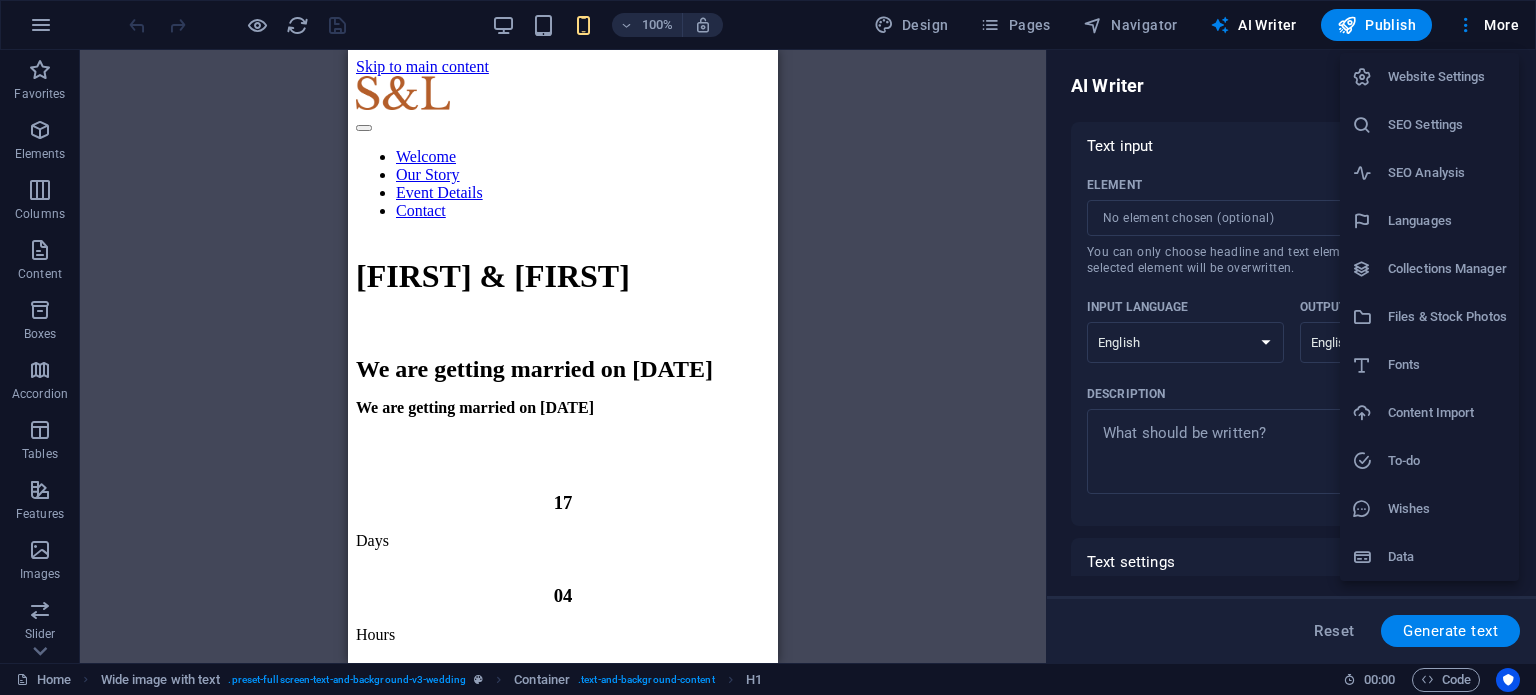 click on "Content Import" at bounding box center [1429, 413] 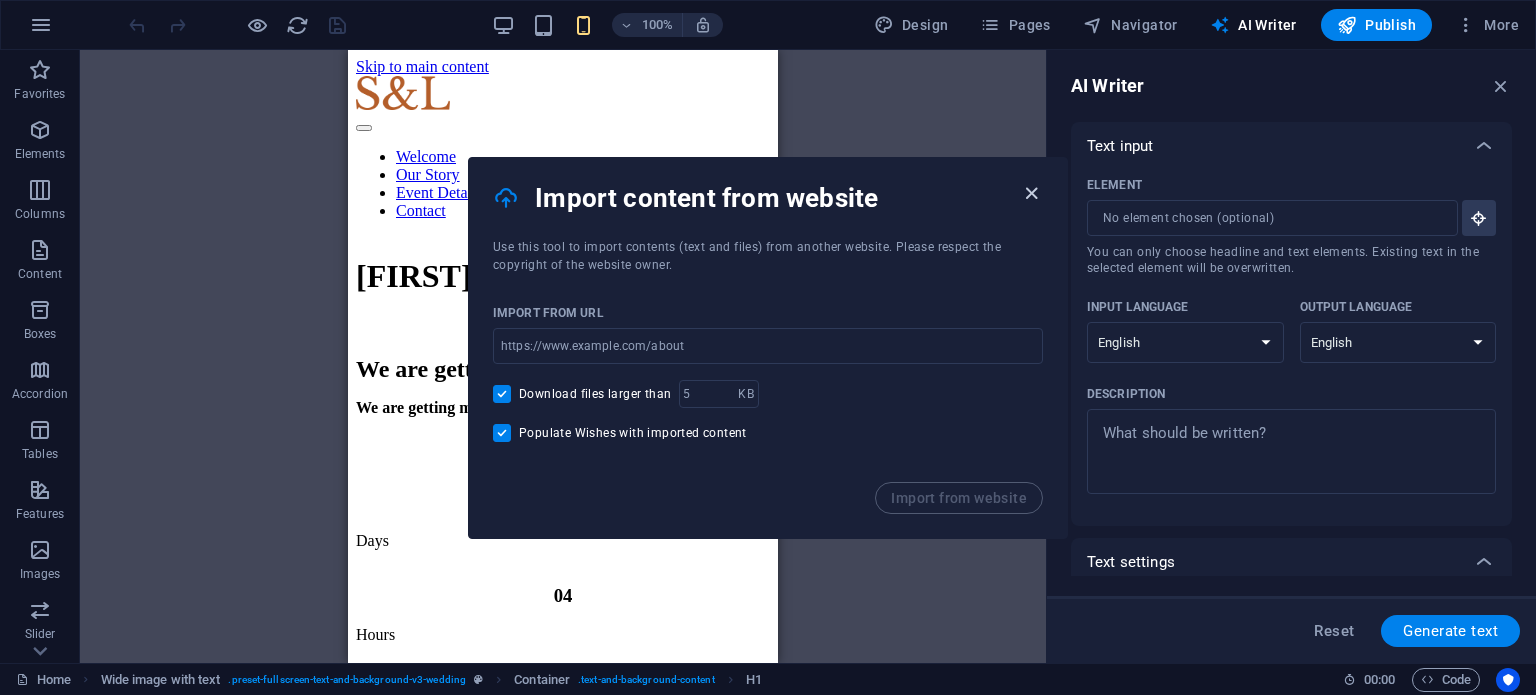click at bounding box center (1031, 193) 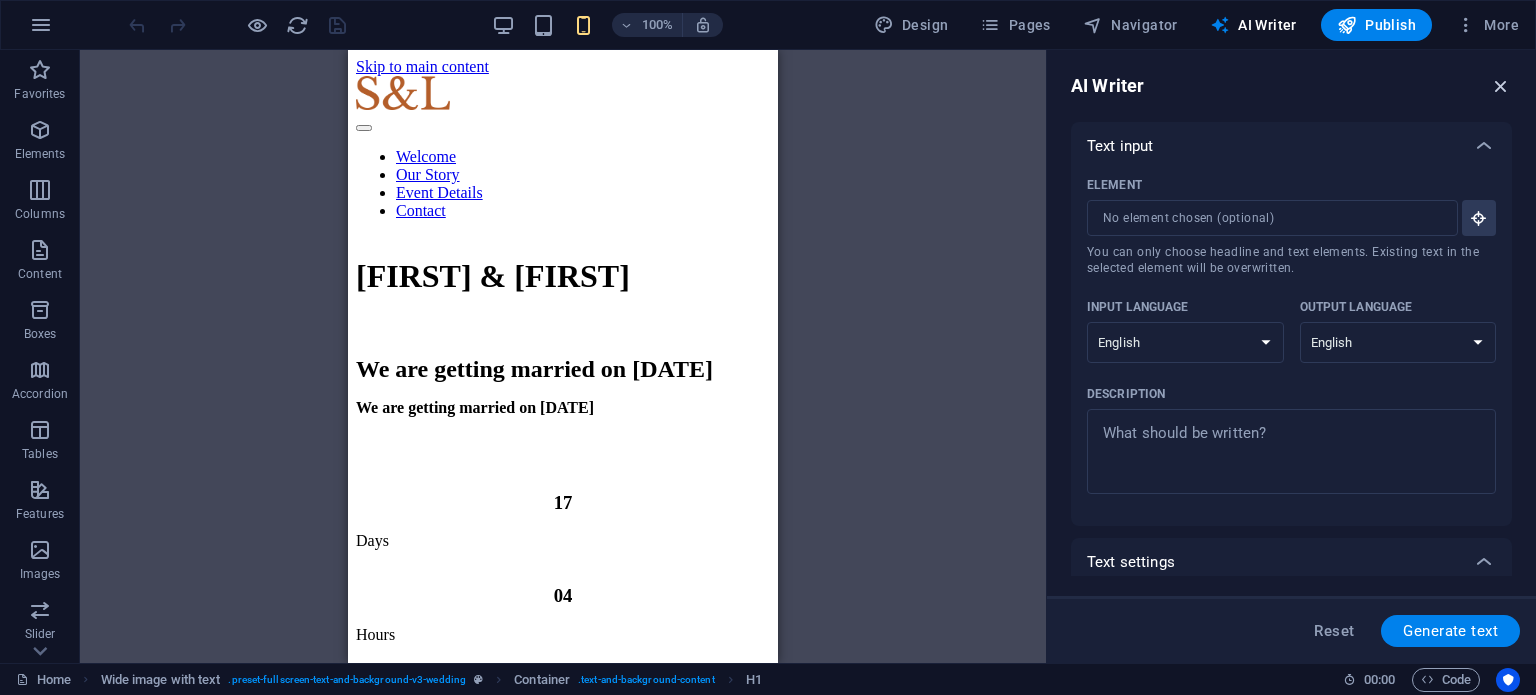 click at bounding box center (1501, 86) 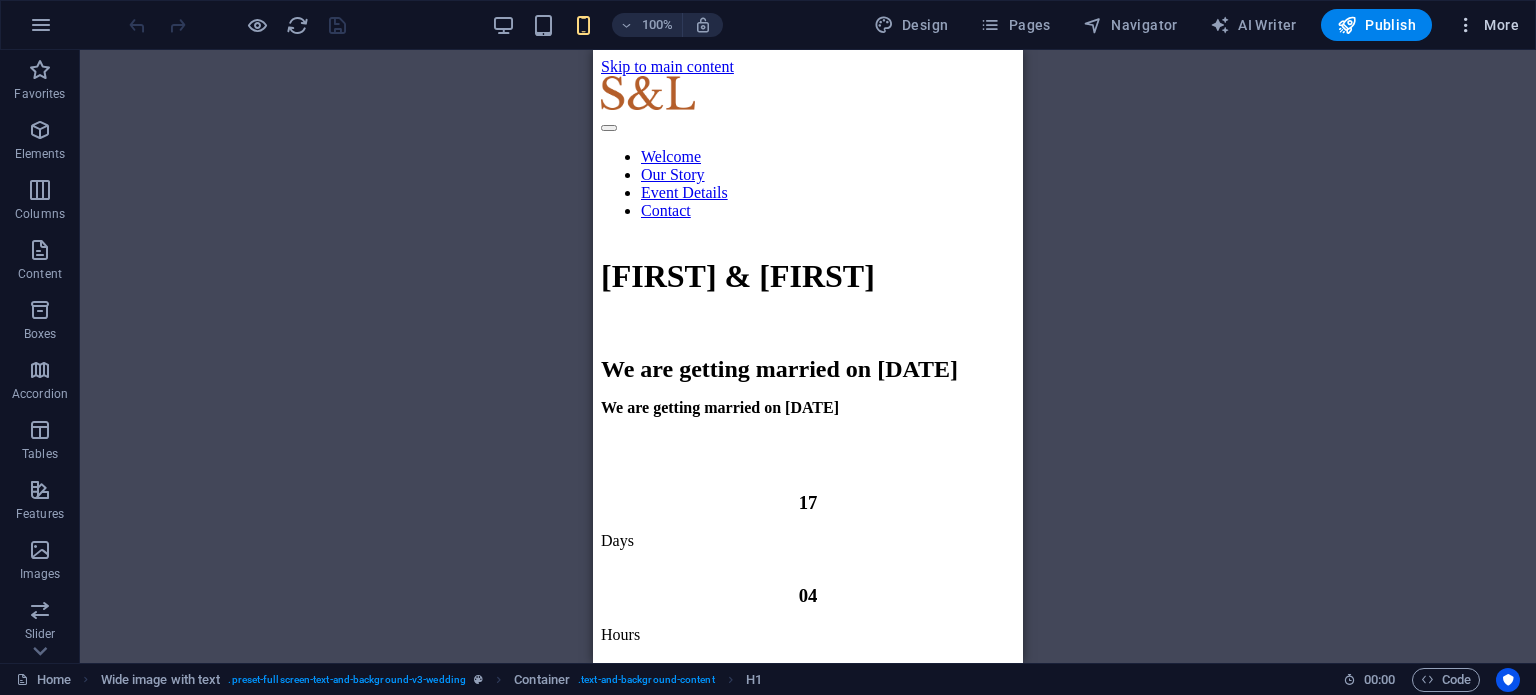 click on "More" at bounding box center [1487, 25] 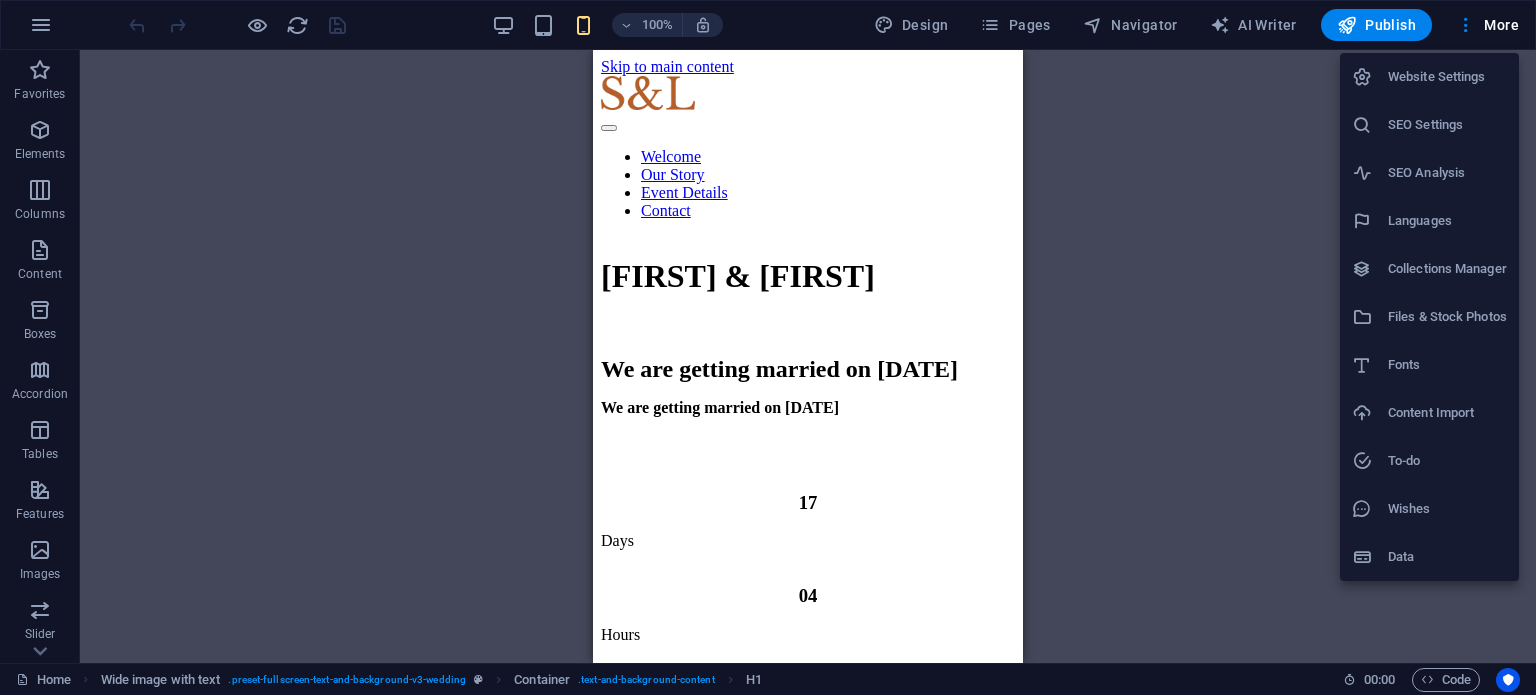 click on "Collections Manager" at bounding box center [1429, 269] 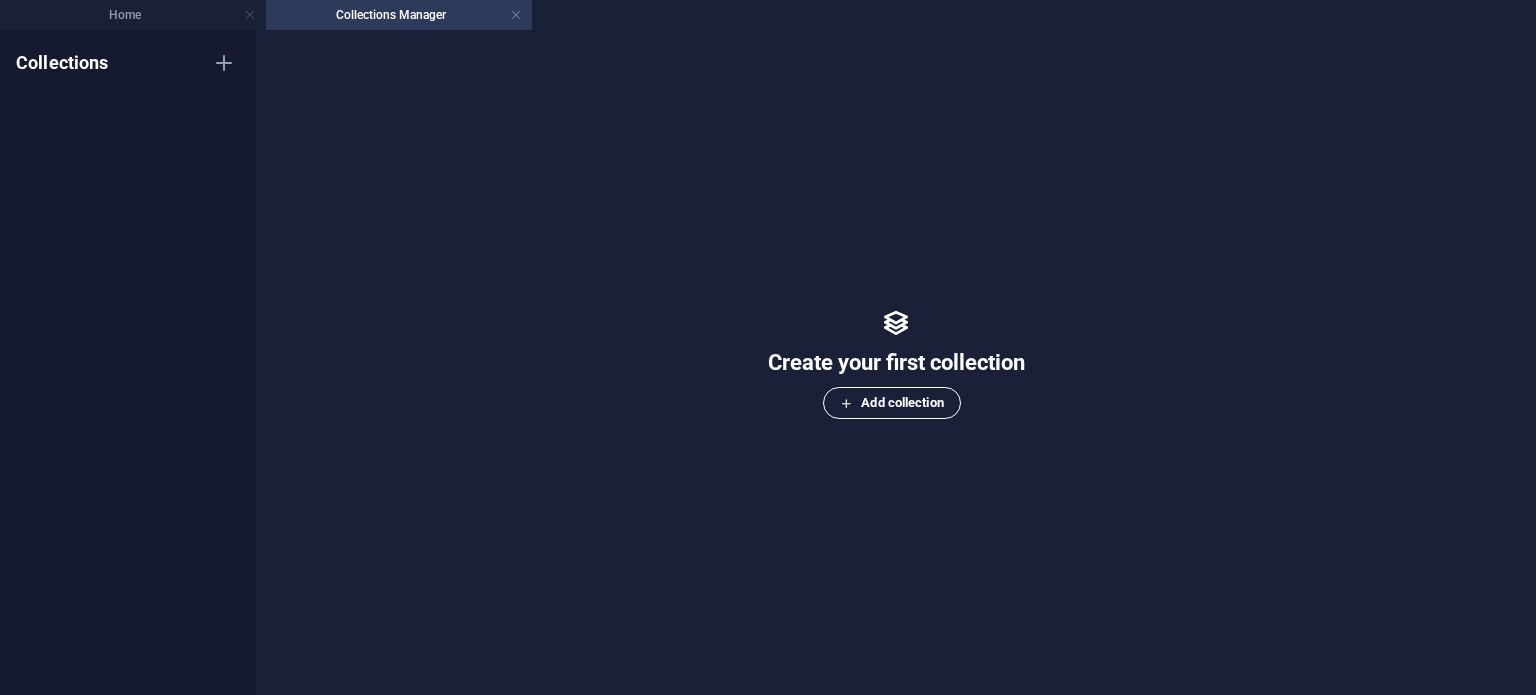 click on "Add collection" at bounding box center [891, 403] 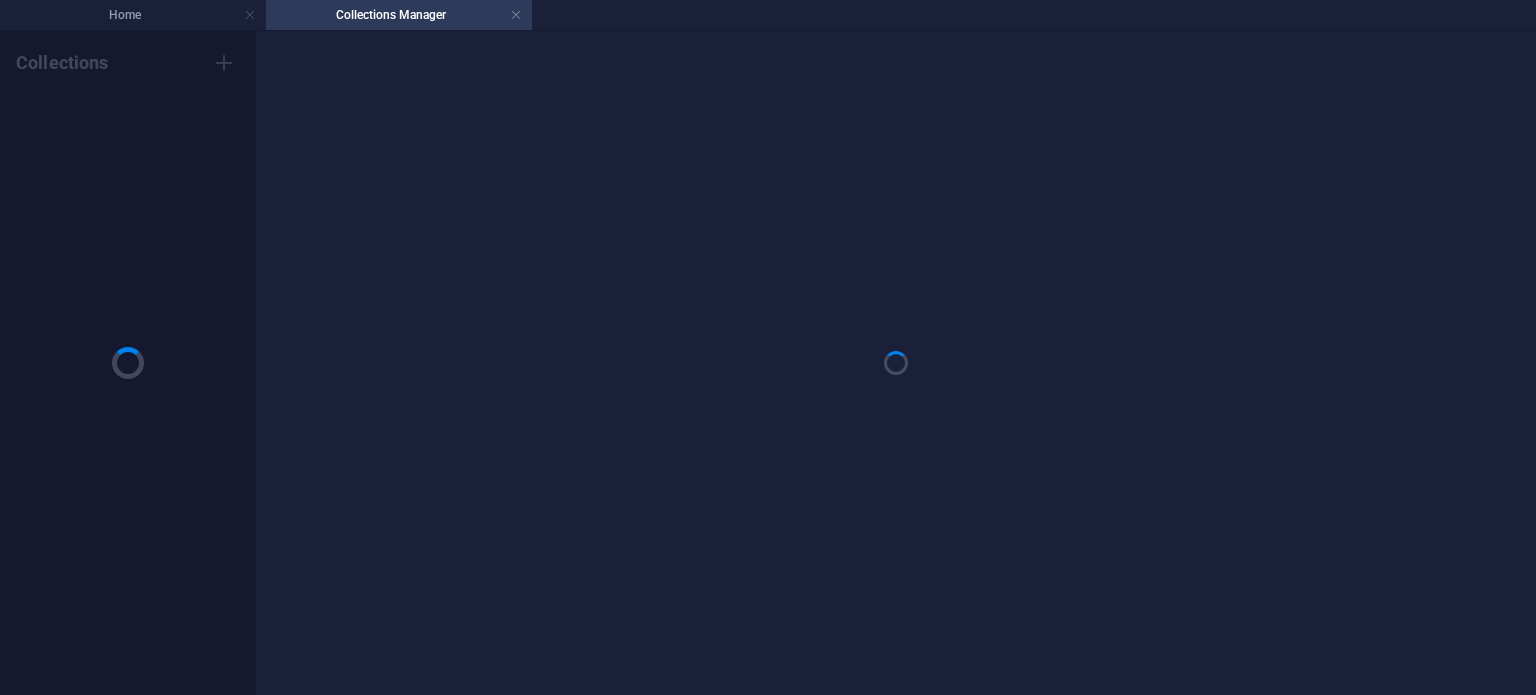 click on "Collections" at bounding box center [128, 363] 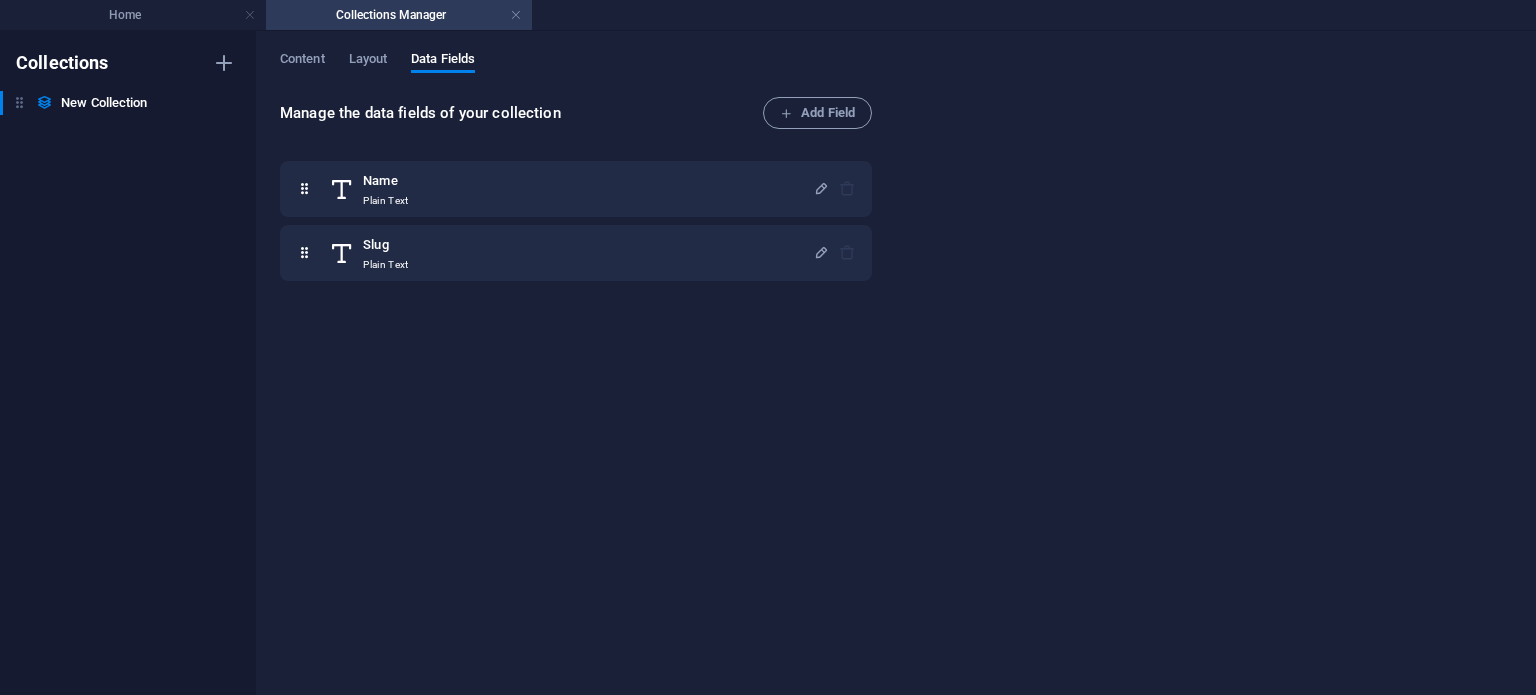 click on "Content Layout Data Fields Manage the data fields of your collection Add Field Name Plain Text Slug Plain Text" at bounding box center [896, 363] 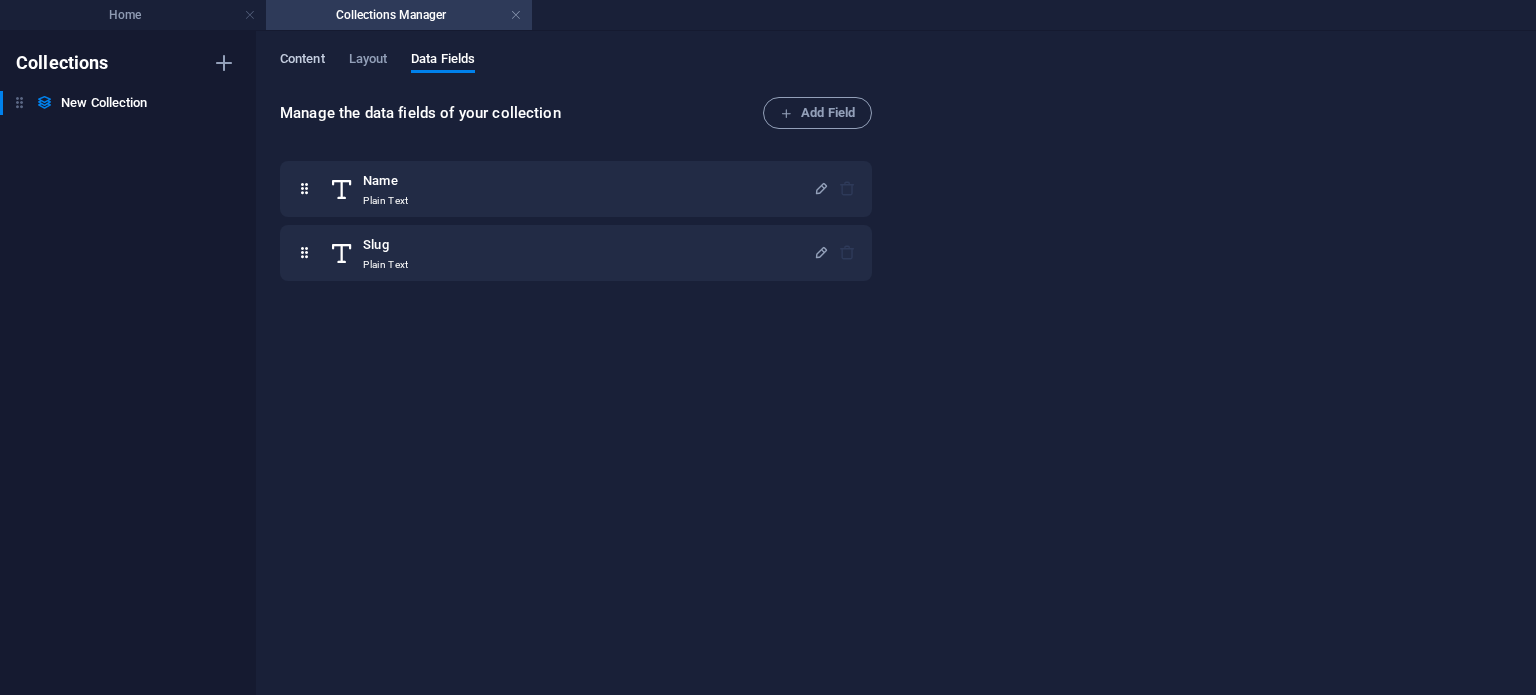 click on "Content" at bounding box center [302, 61] 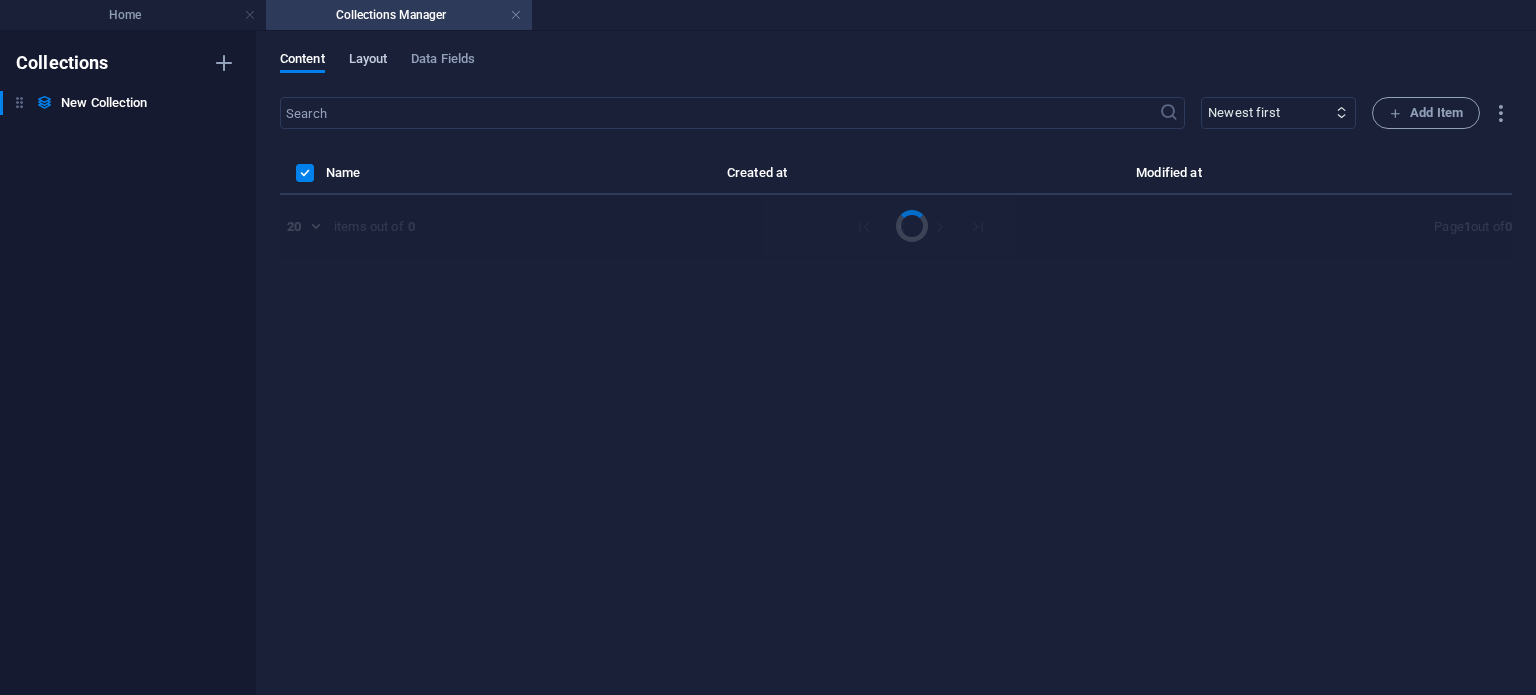 click on "Layout" at bounding box center [368, 61] 